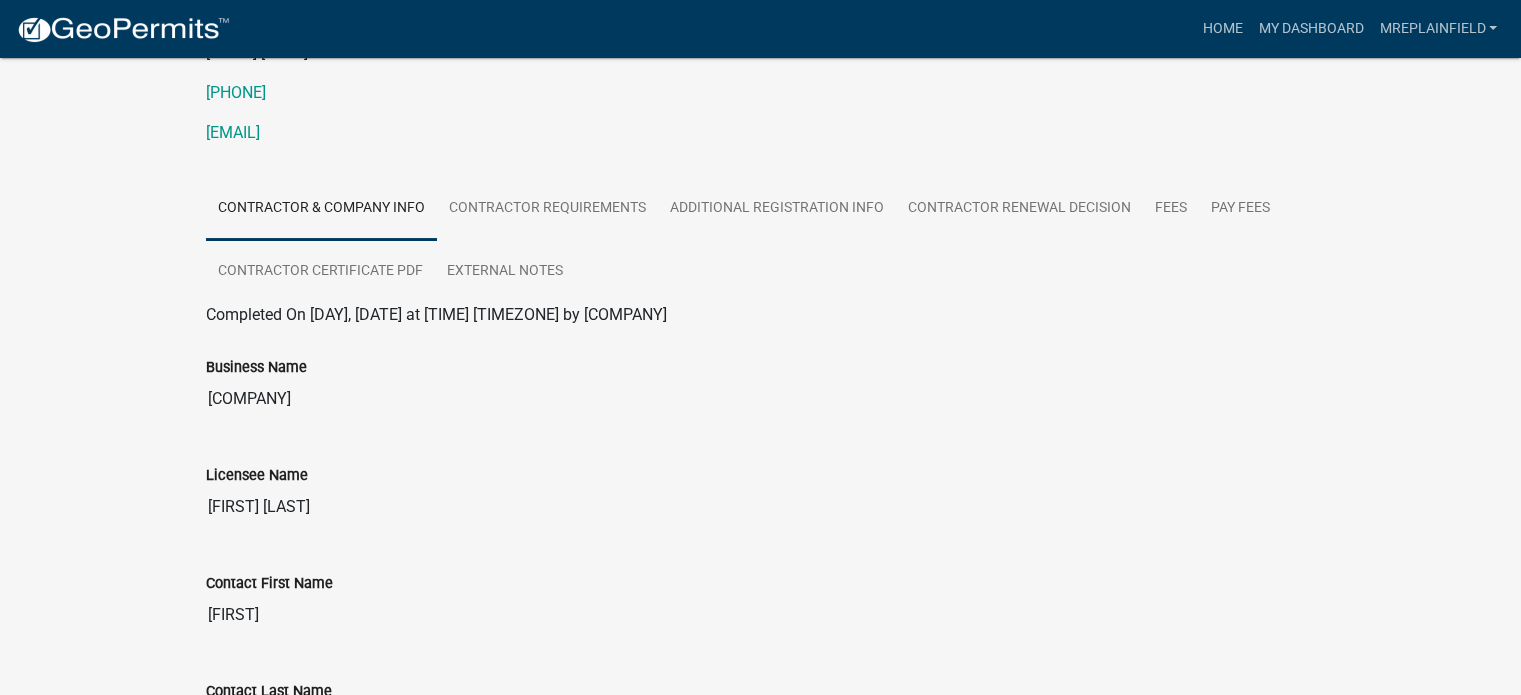 scroll, scrollTop: 0, scrollLeft: 0, axis: both 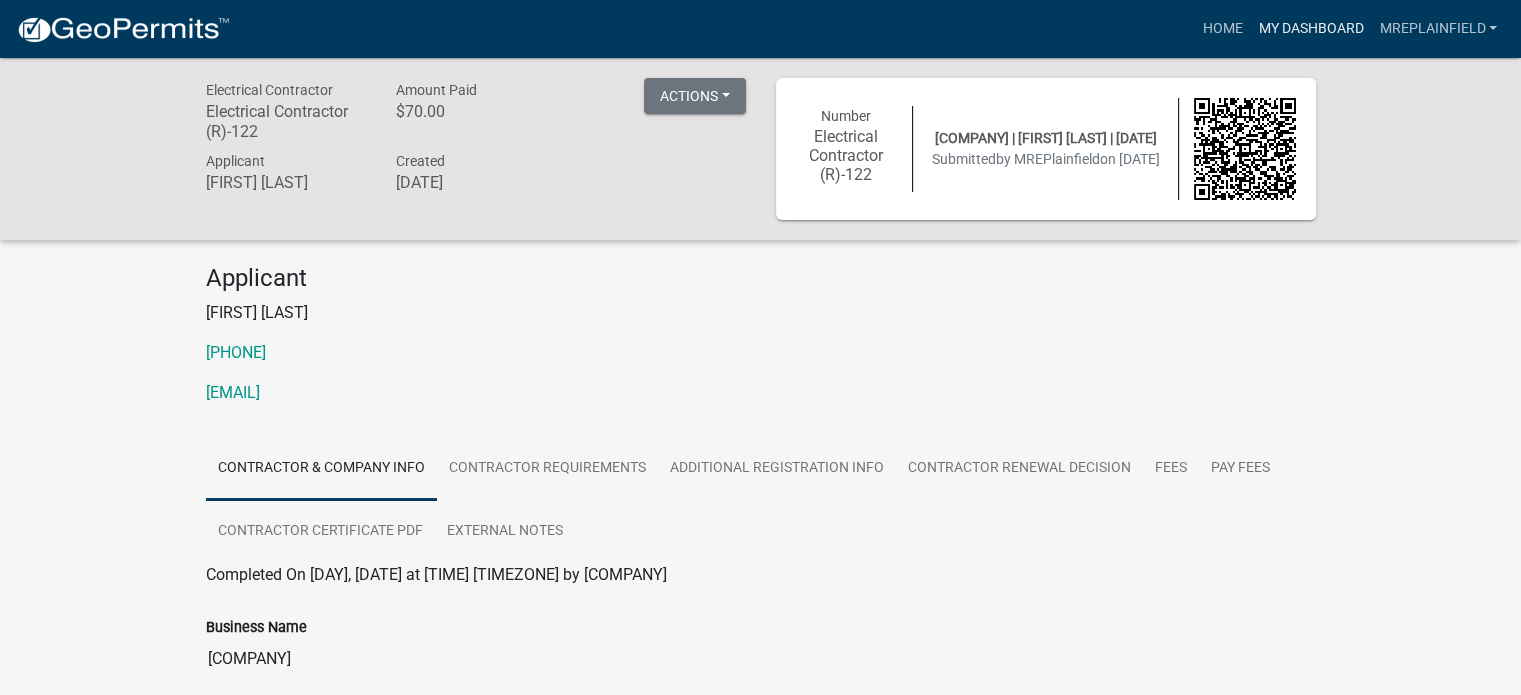 click on "My Dashboard" at bounding box center [1310, 29] 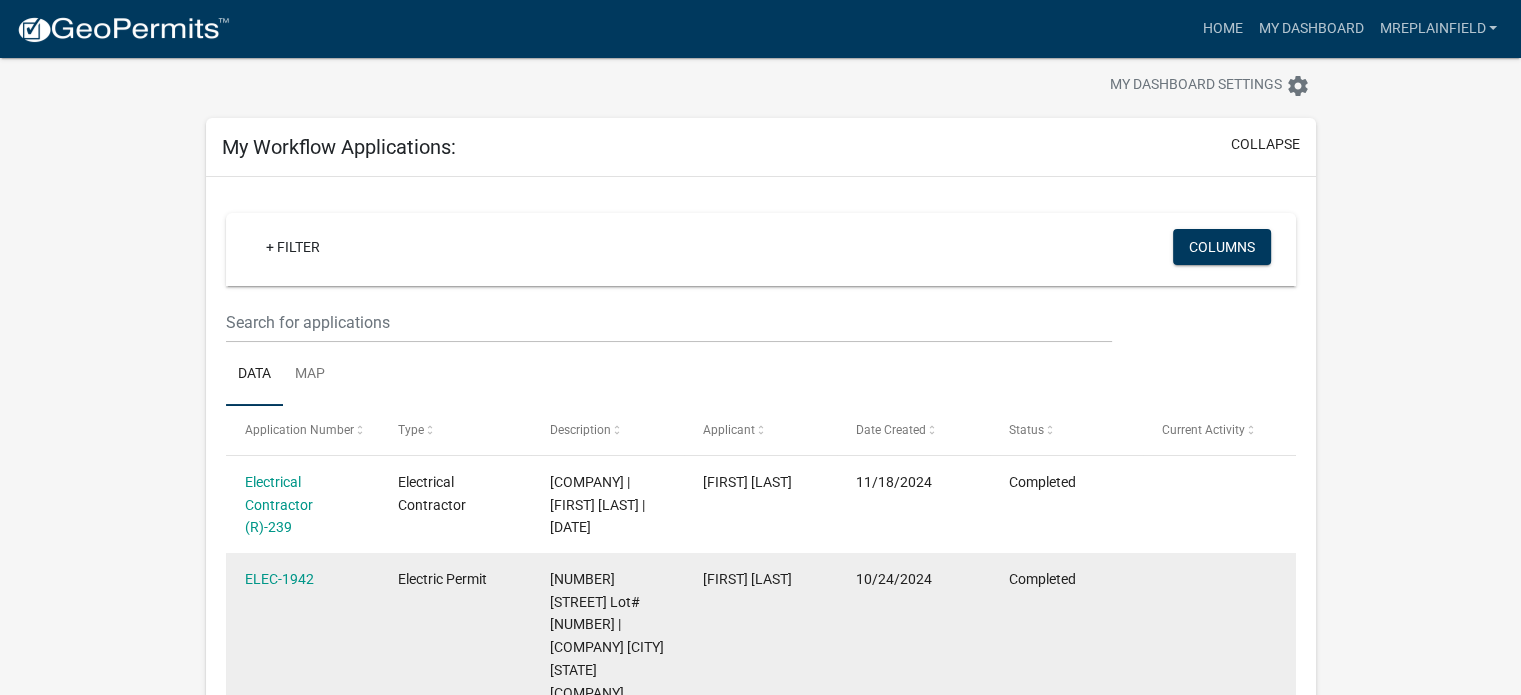 scroll, scrollTop: 0, scrollLeft: 0, axis: both 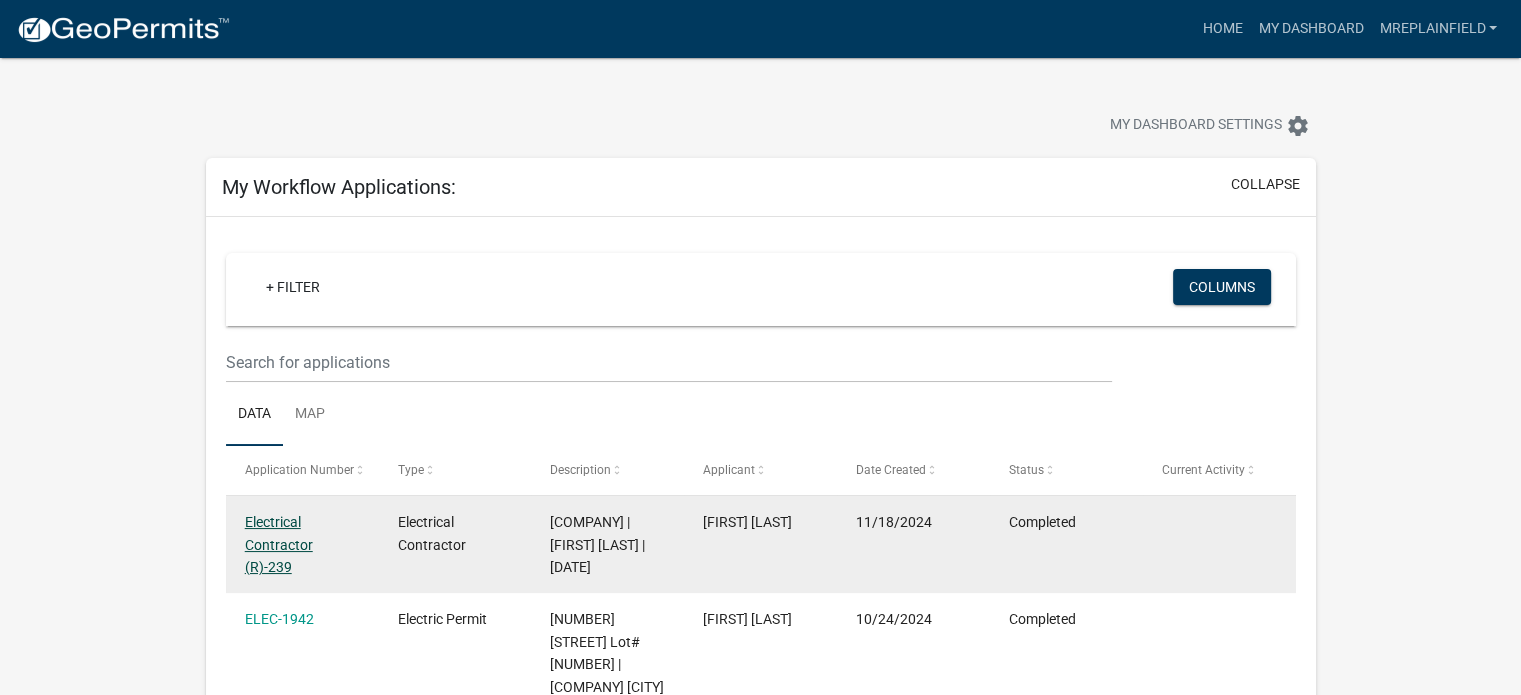 click on "Electrical Contractor (R)-239" 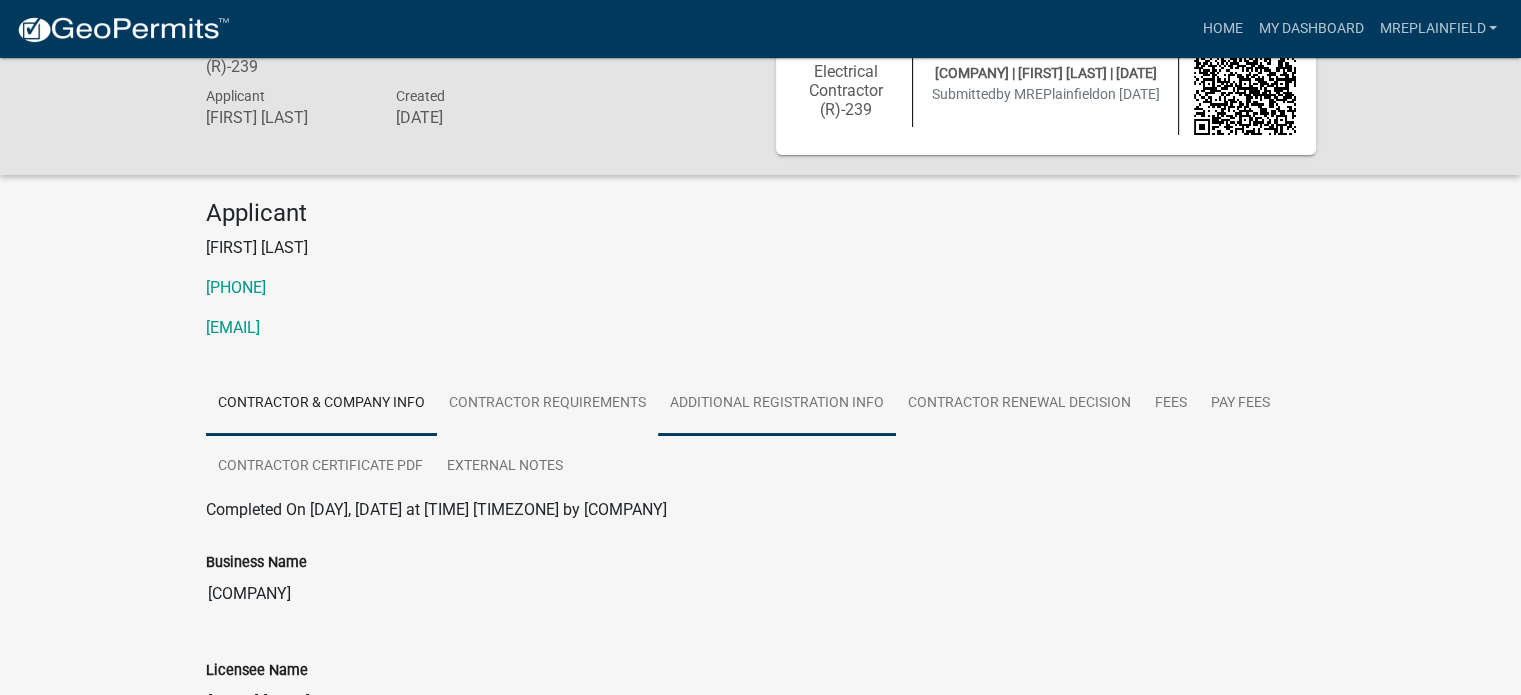 scroll, scrollTop: 100, scrollLeft: 0, axis: vertical 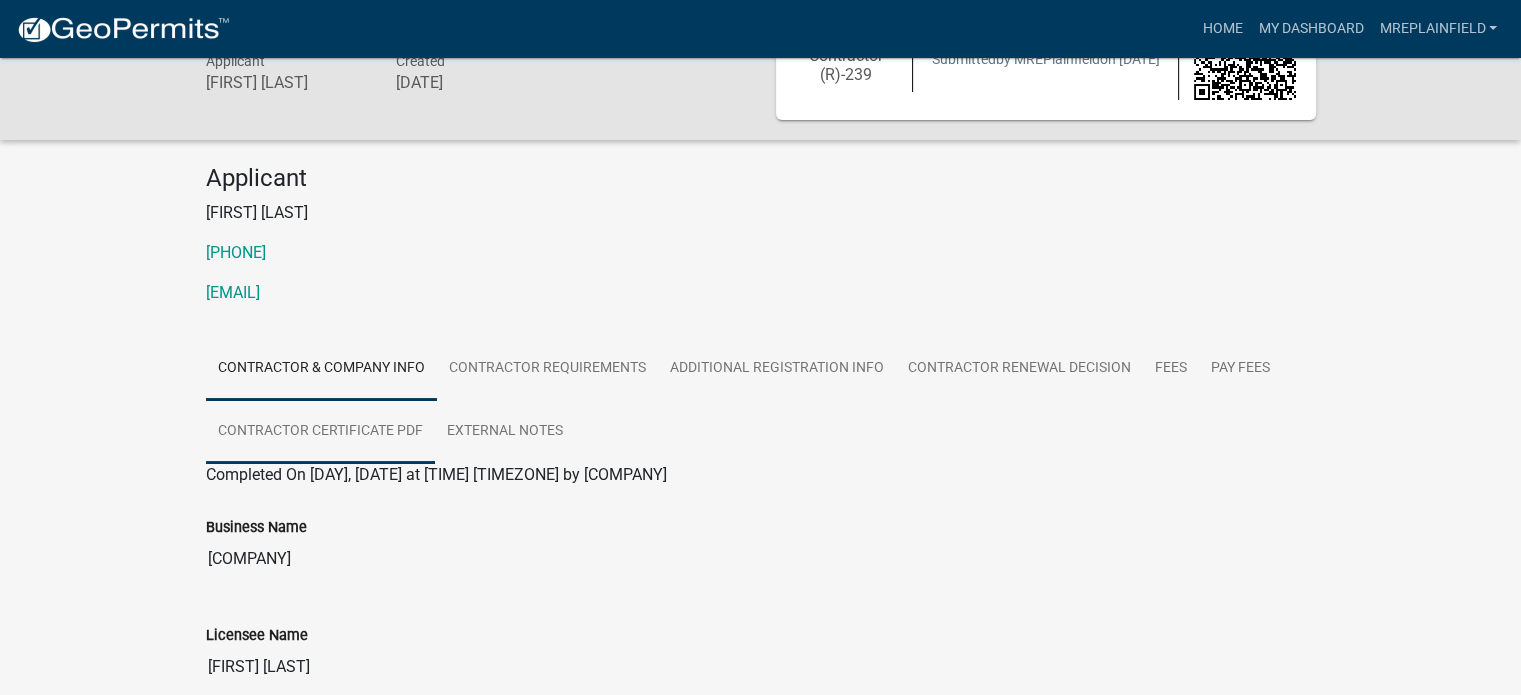 click on "Contractor Certificate PDF" at bounding box center (320, 432) 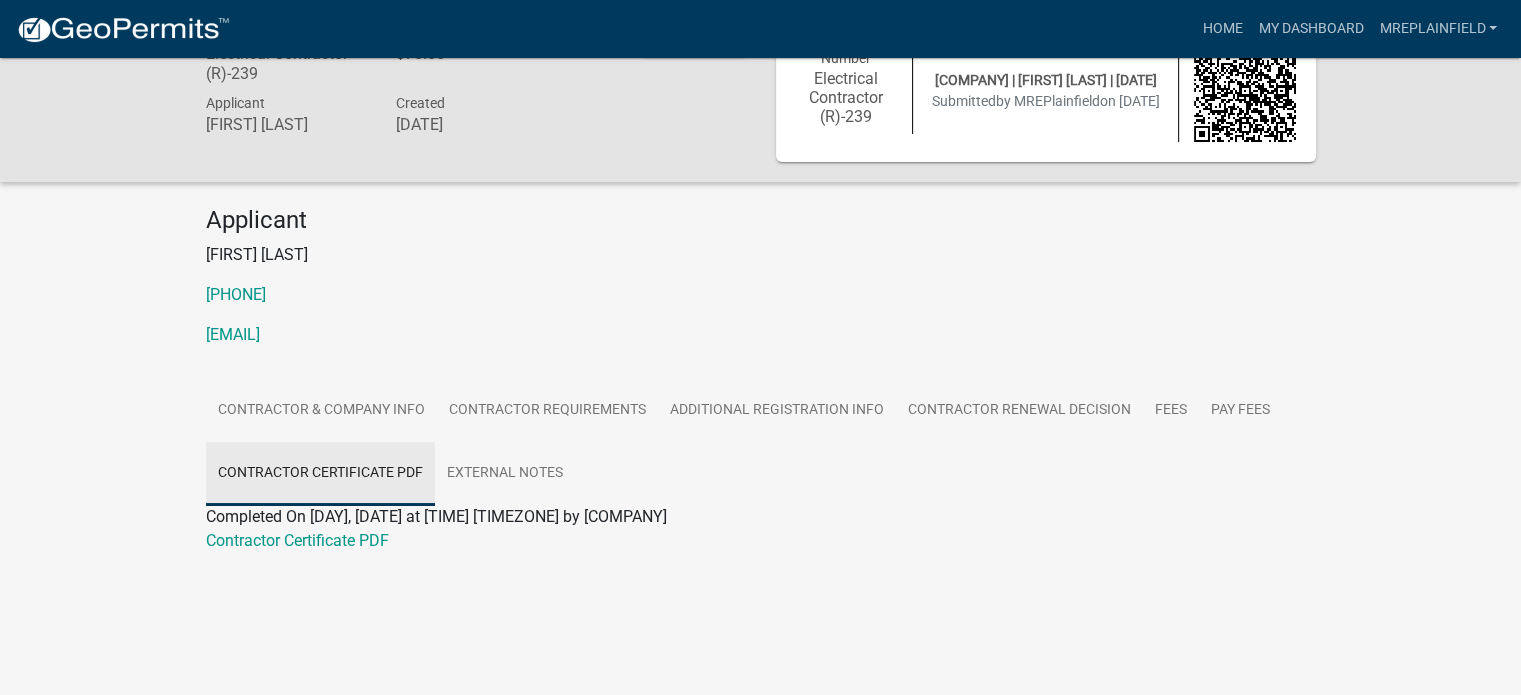 scroll, scrollTop: 58, scrollLeft: 0, axis: vertical 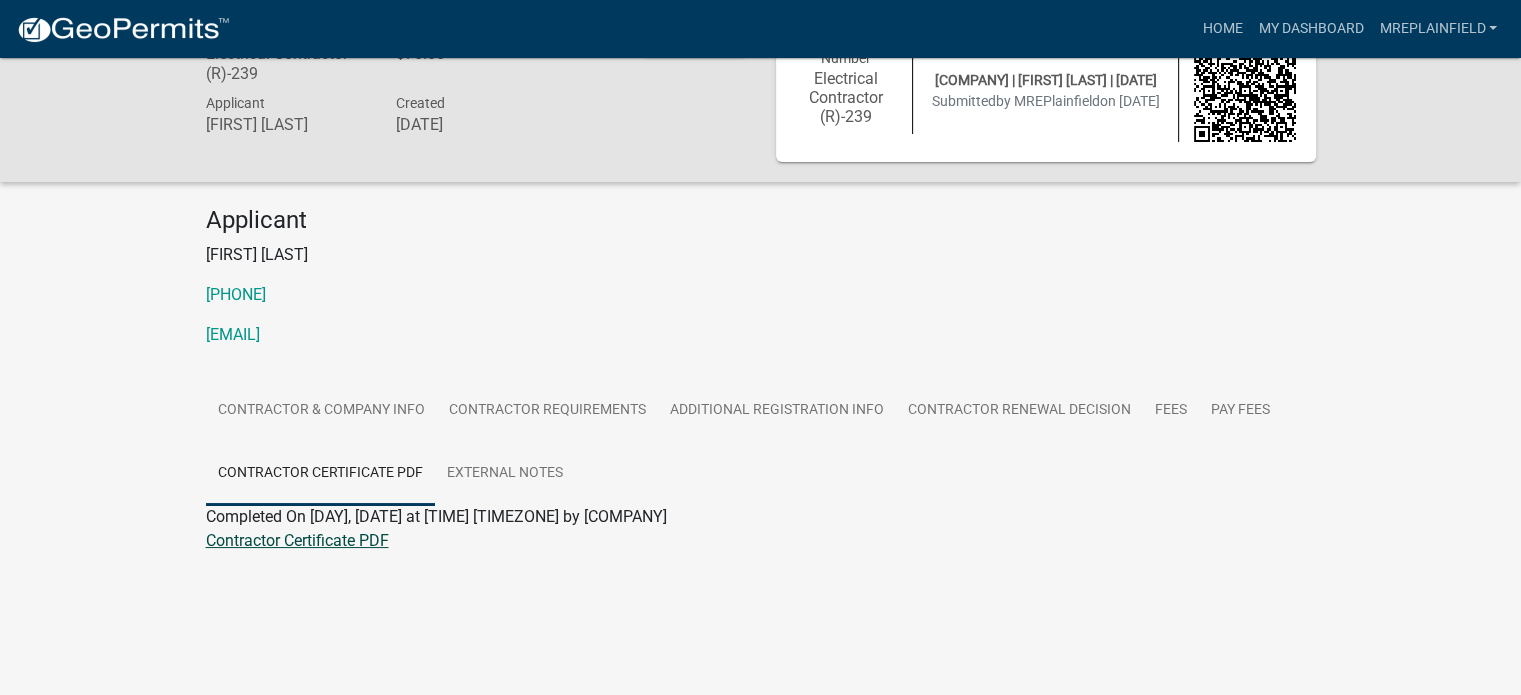 click on "Contractor Certificate PDF" 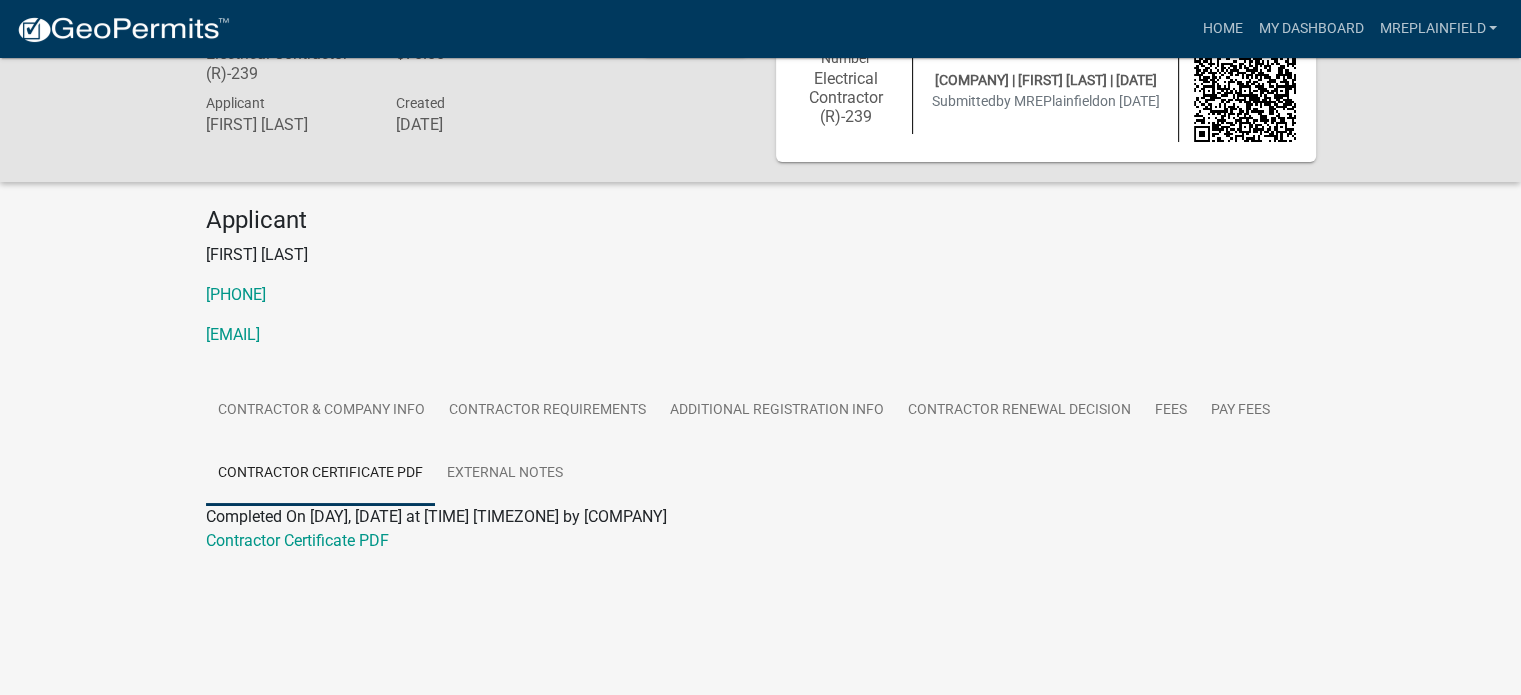 scroll, scrollTop: 0, scrollLeft: 0, axis: both 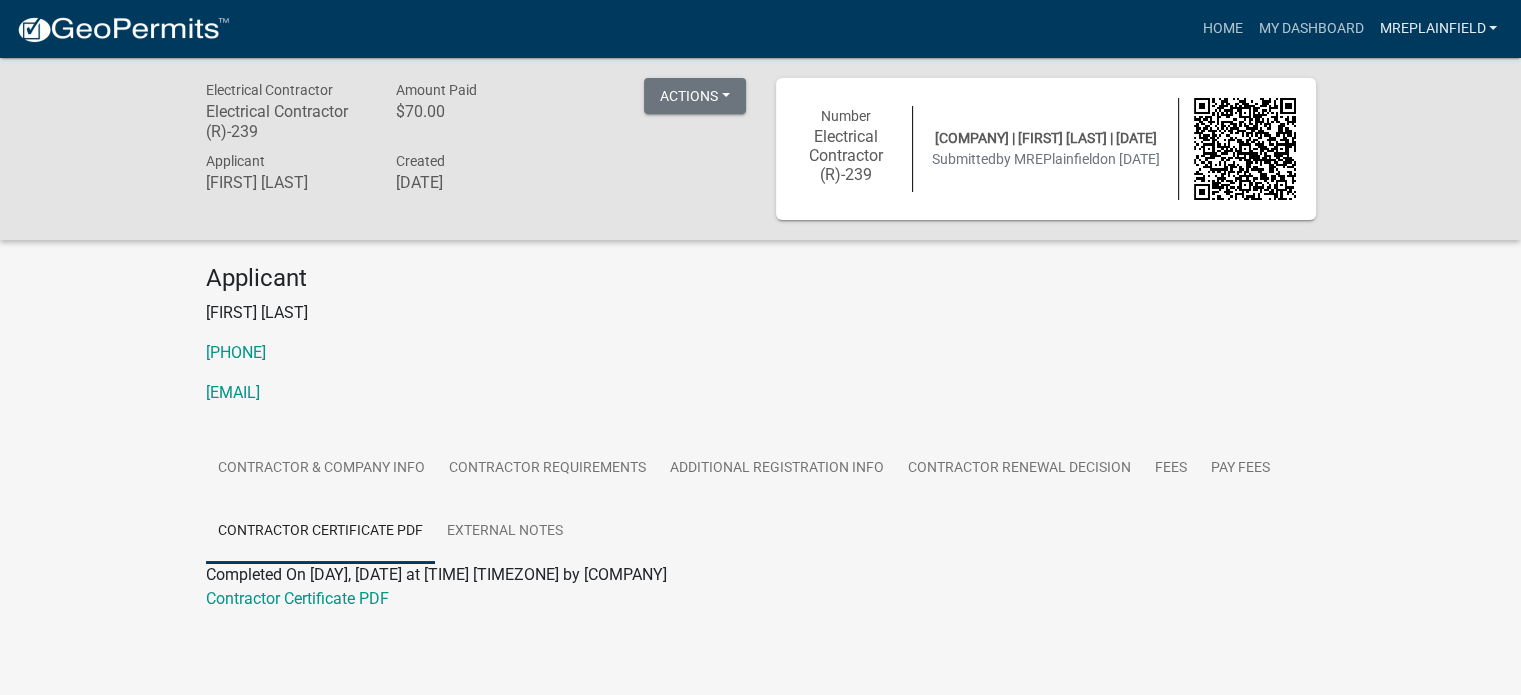 click on "MREPlainfield" at bounding box center (1438, 29) 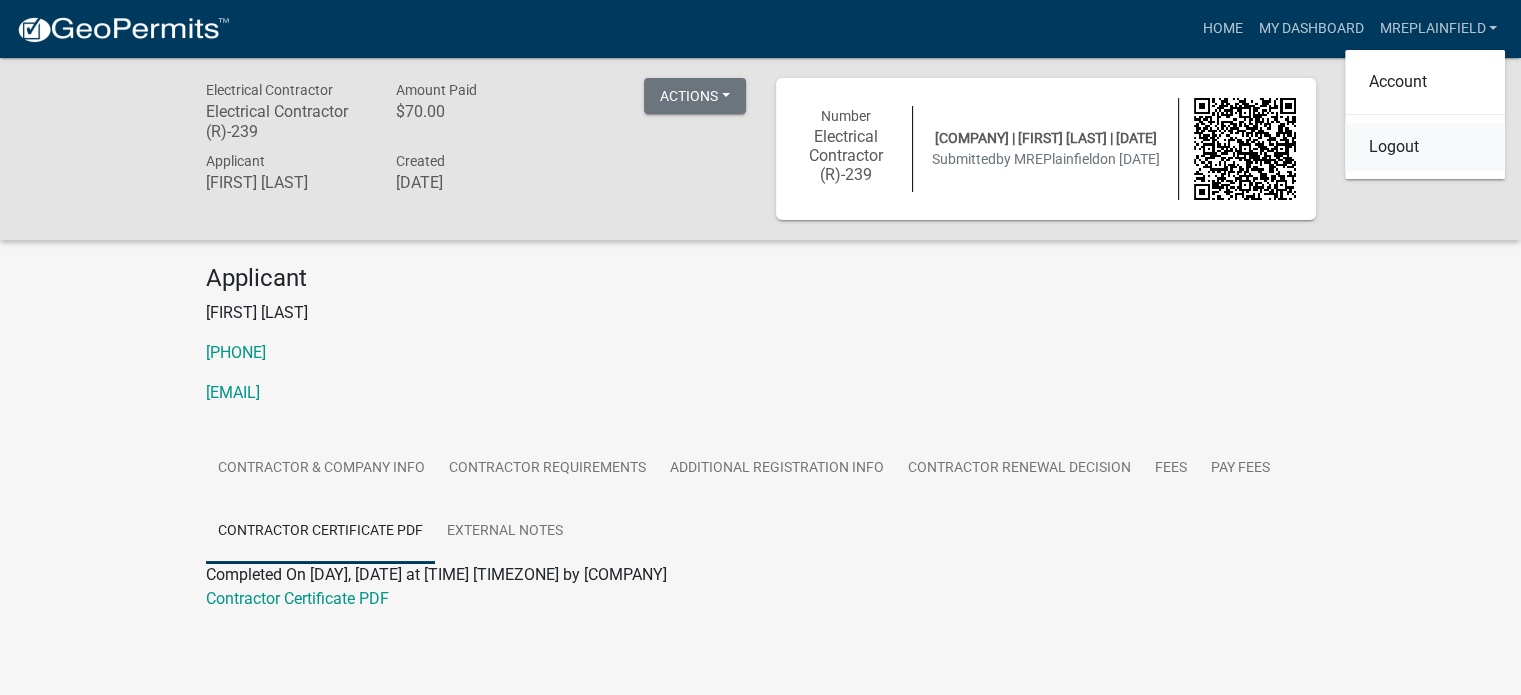click on "Logout" at bounding box center (1425, 147) 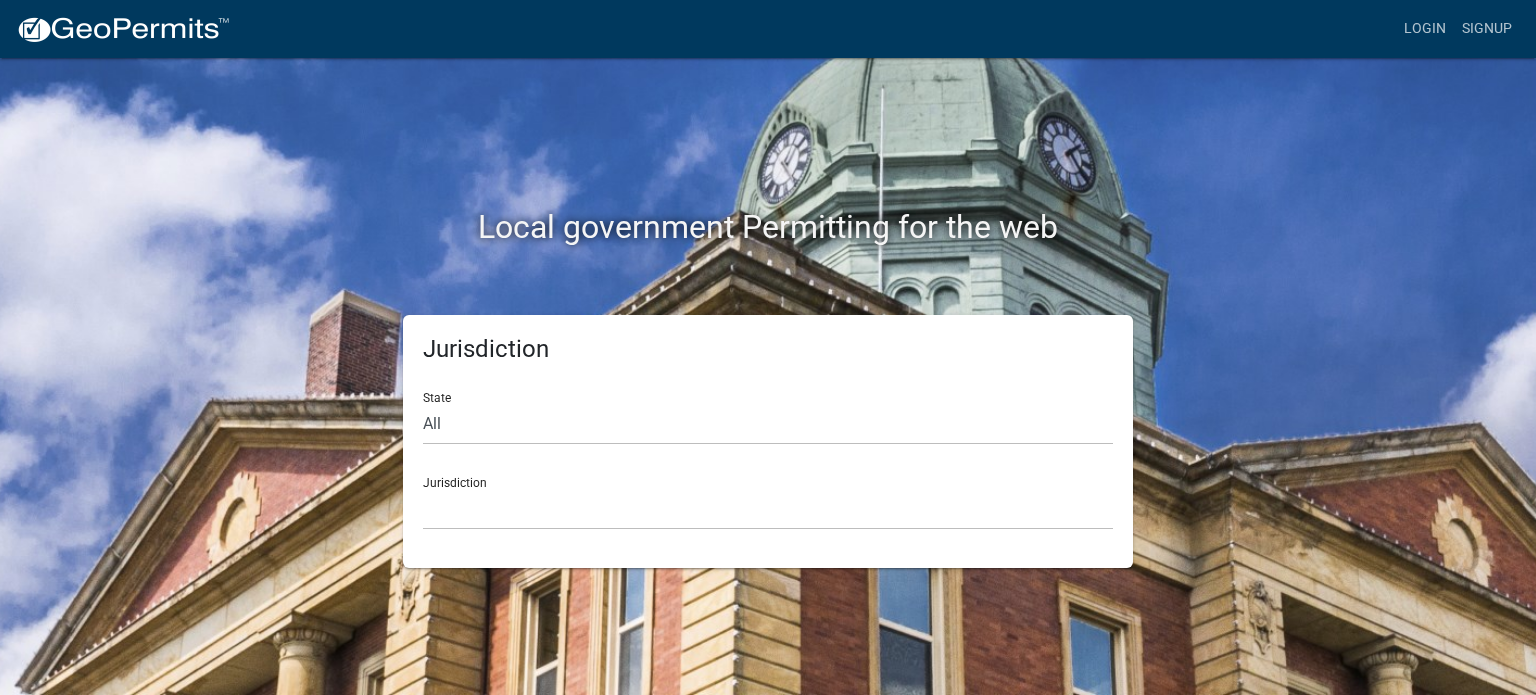 click on "State All  Colorado   Georgia   Indiana   Iowa   Kansas   Minnesota   Ohio   South Carolina   Wisconsin  Jurisdiction  Custer County, Colorado   City of Bainbridge, Georgia   Cook County, Georgia   Crawford County, Georgia   Gilmer County, Georgia   Haralson County, Georgia   Jasper County, Georgia   Madison County, Georgia   Putnam County, Georgia   Talbot County, Georgia   Troup County, Georgia   City of Charlestown, Indiana   City of Jeffersonville, Indiana   City of Logansport, Indiana   Decatur County, Indiana   Grant County, Indiana   Howard County, Indiana   Huntington County, Indiana   Jasper County, Indiana   Kosciusko County, Indiana   La Porte County, Indiana   Miami County, Indiana   Montgomery County, Indiana   Morgan County, Indiana   Newton County, Indiana   Porter County, Indiana   River Ridge Development Authority, Indiana   Tippecanoe County, Indiana   Vigo County, Indiana   Wells County, Indiana   Whitley County, Indiana   Boone County, Iowa   Butler County, Iowa   Cerro Gordo County, Iowa" 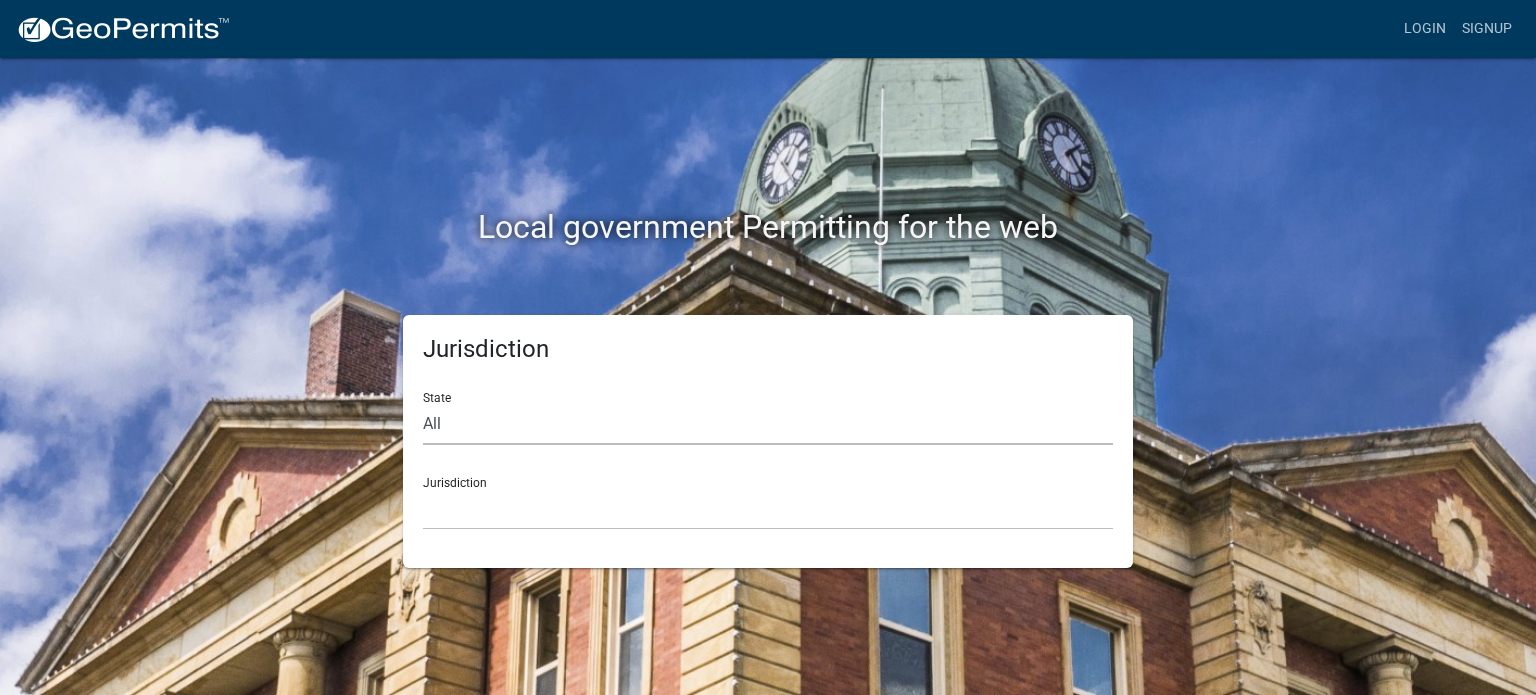 click on "All  Colorado   Georgia   Indiana   Iowa   Kansas   Minnesota   Ohio   South Carolina   Wisconsin" 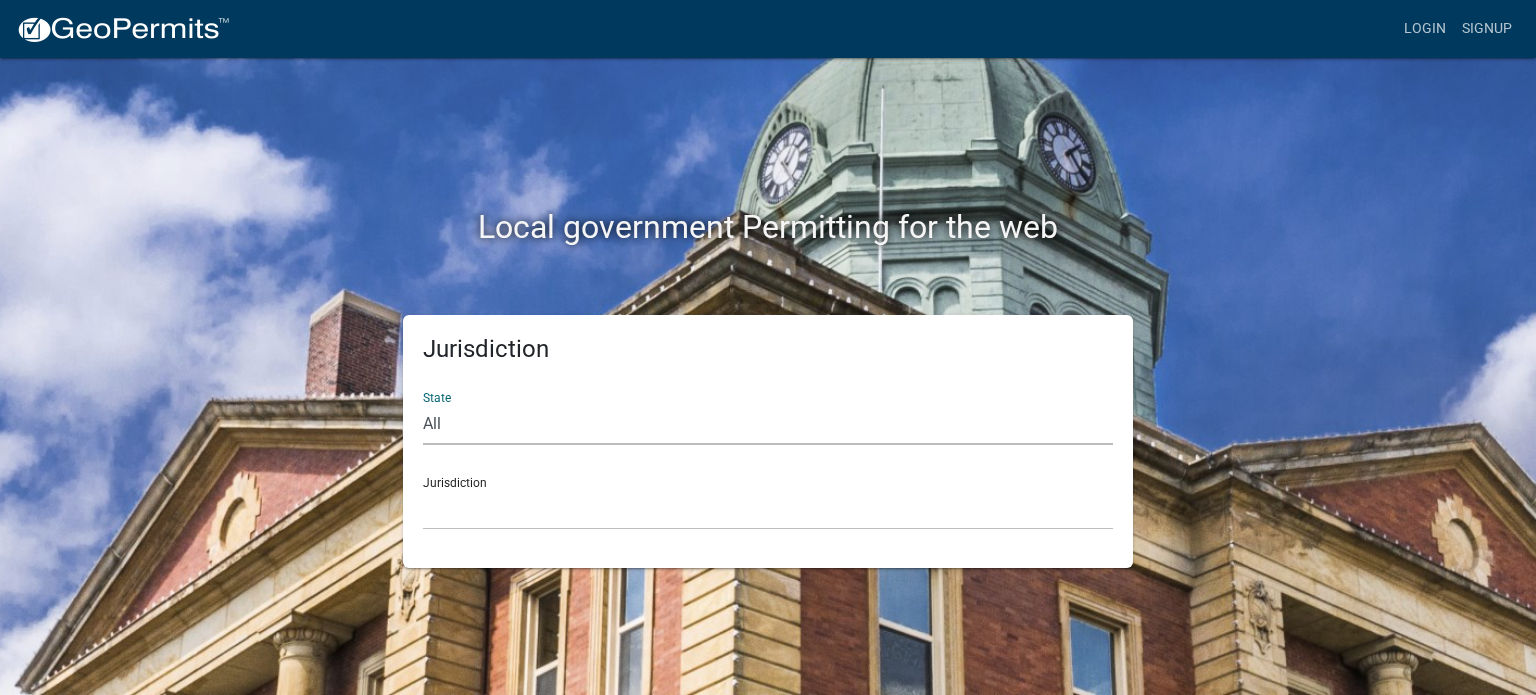 select on "Indiana" 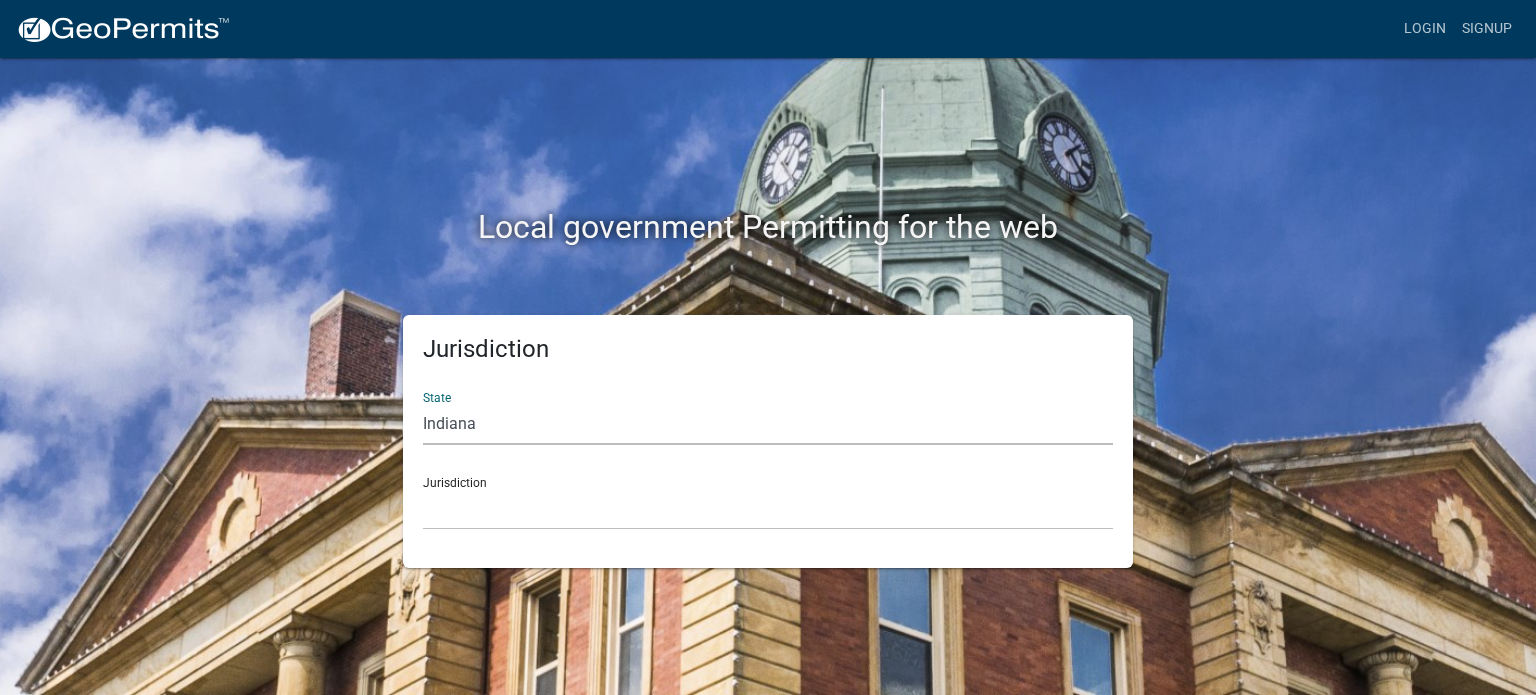 click on "All  Colorado   Georgia   Indiana   Iowa   Kansas   Minnesota   Ohio   South Carolina   Wisconsin" 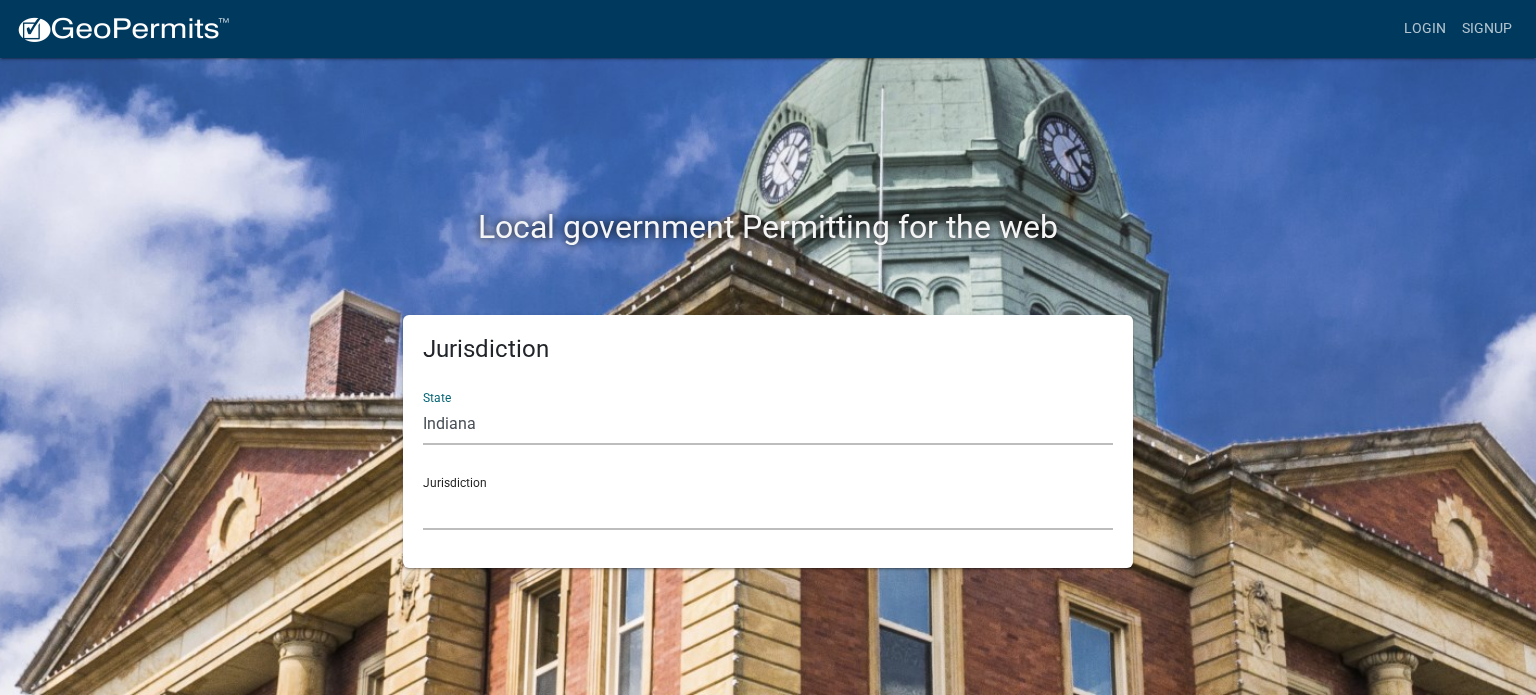 click on "City of Charlestown, Indiana City of Jeffersonville, Indiana City of Logansport, Indiana Decatur County, Indiana Grant County, Indiana Howard County, Indiana Huntington County, Indiana Jasper County, Indiana Kosciusko County, Indiana La Porte County, Indiana Miami County, Indiana Montgomery County, Indiana Morgan County, Indiana Newton County, Indiana Porter County, Indiana River Ridge Development Authority, Indiana Tippecanoe County, Indiana Vigo County, Indiana Wells County, Indiana Whitley County, Indiana" 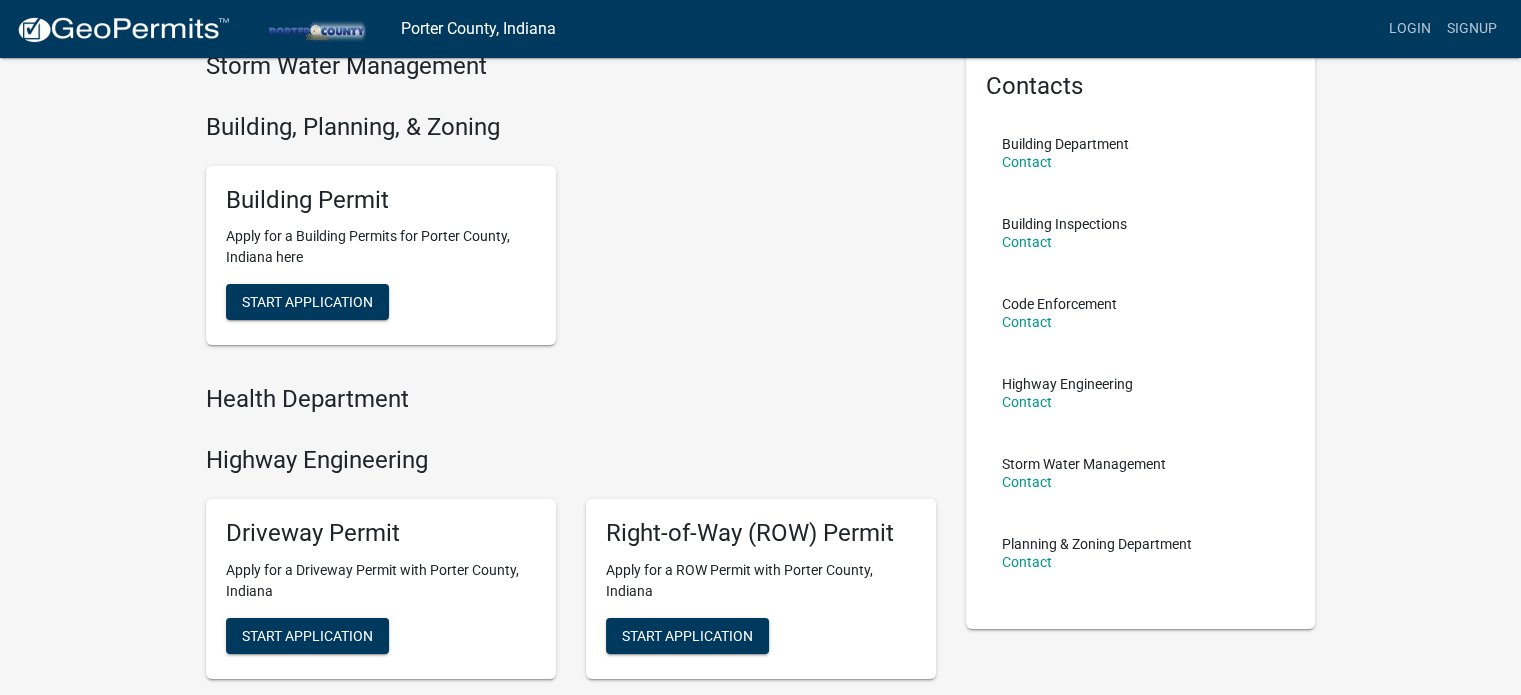 scroll, scrollTop: 0, scrollLeft: 0, axis: both 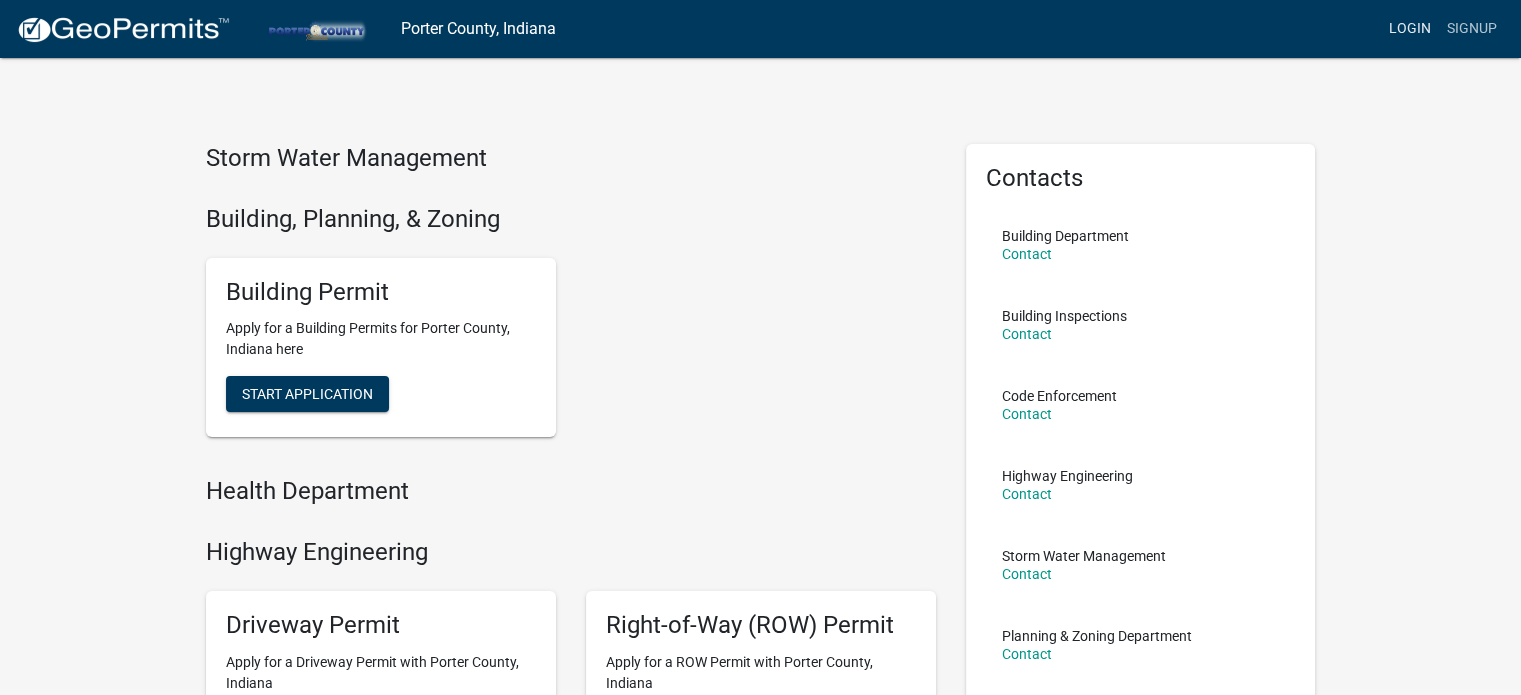 click on "Login" at bounding box center (1410, 29) 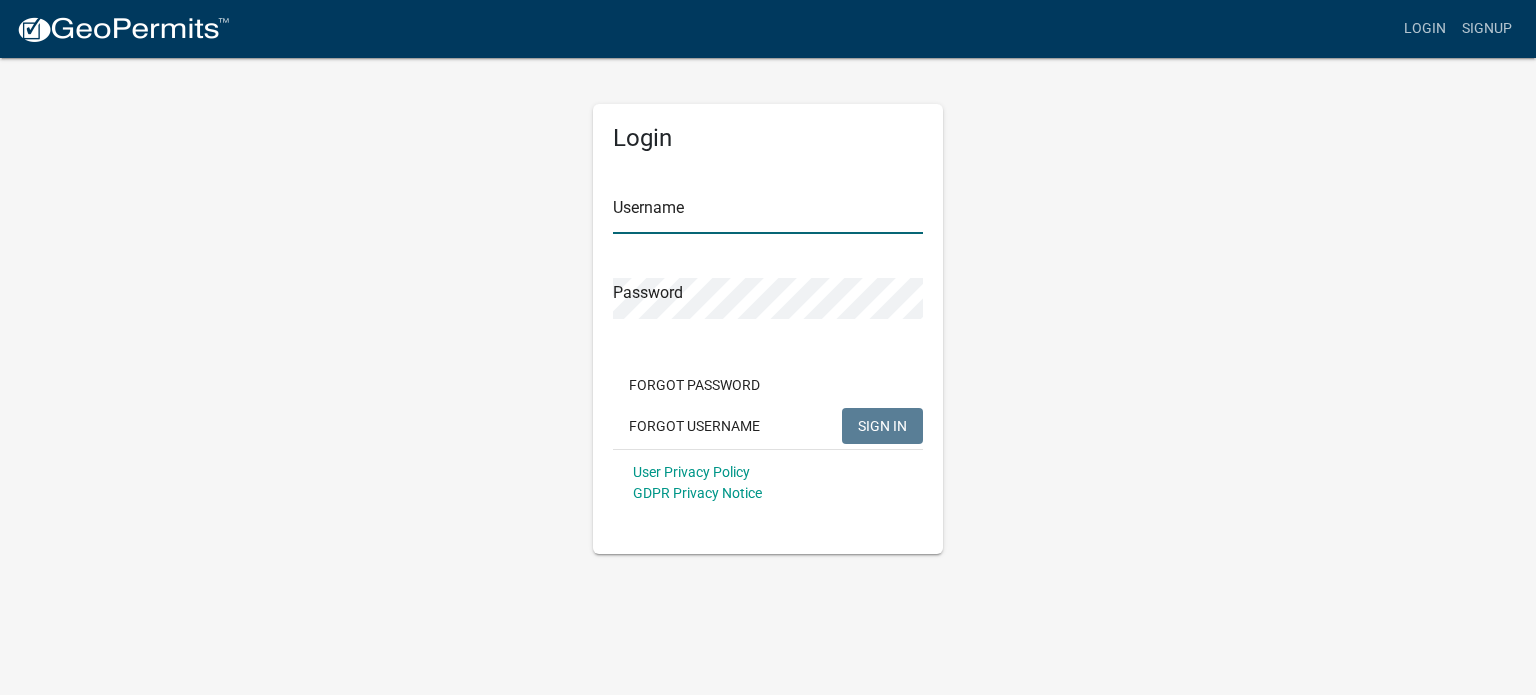 click on "Username" at bounding box center (768, 213) 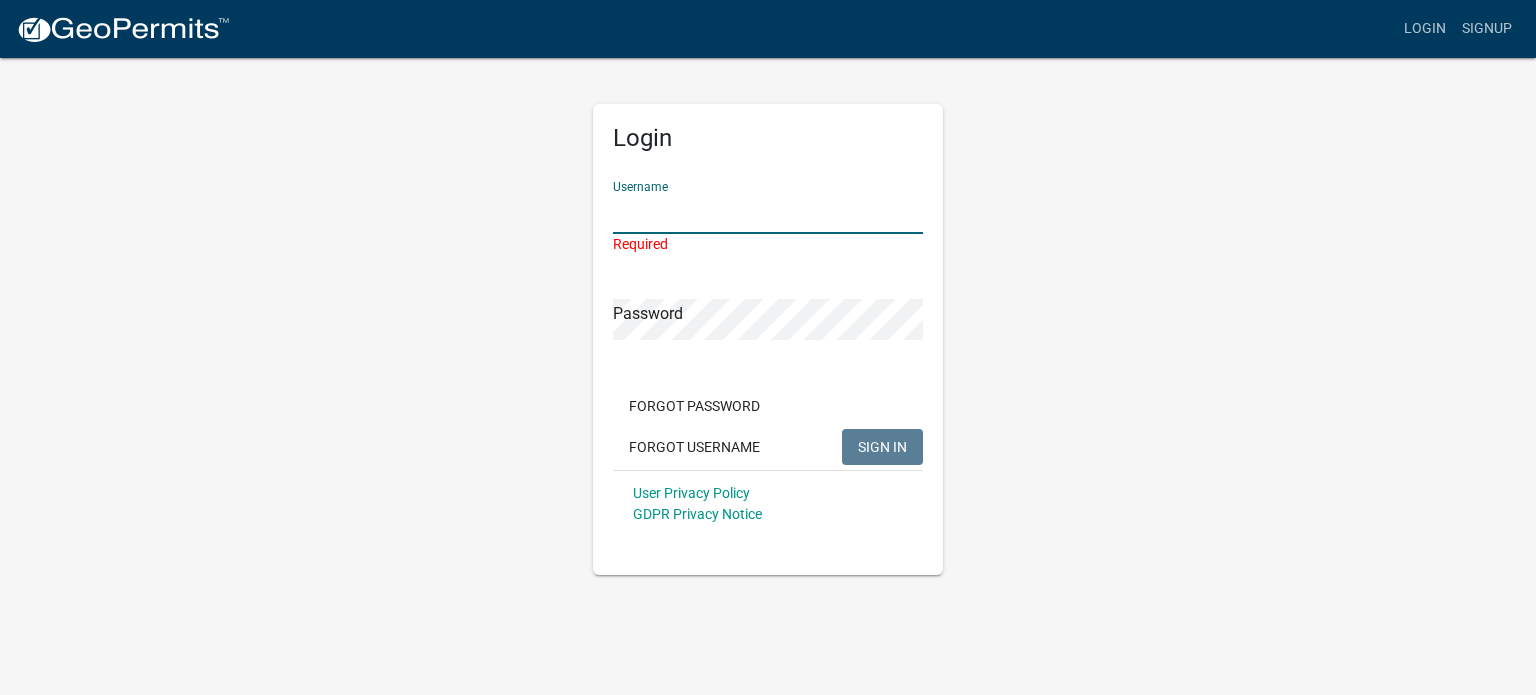 type on "MREPlainfield" 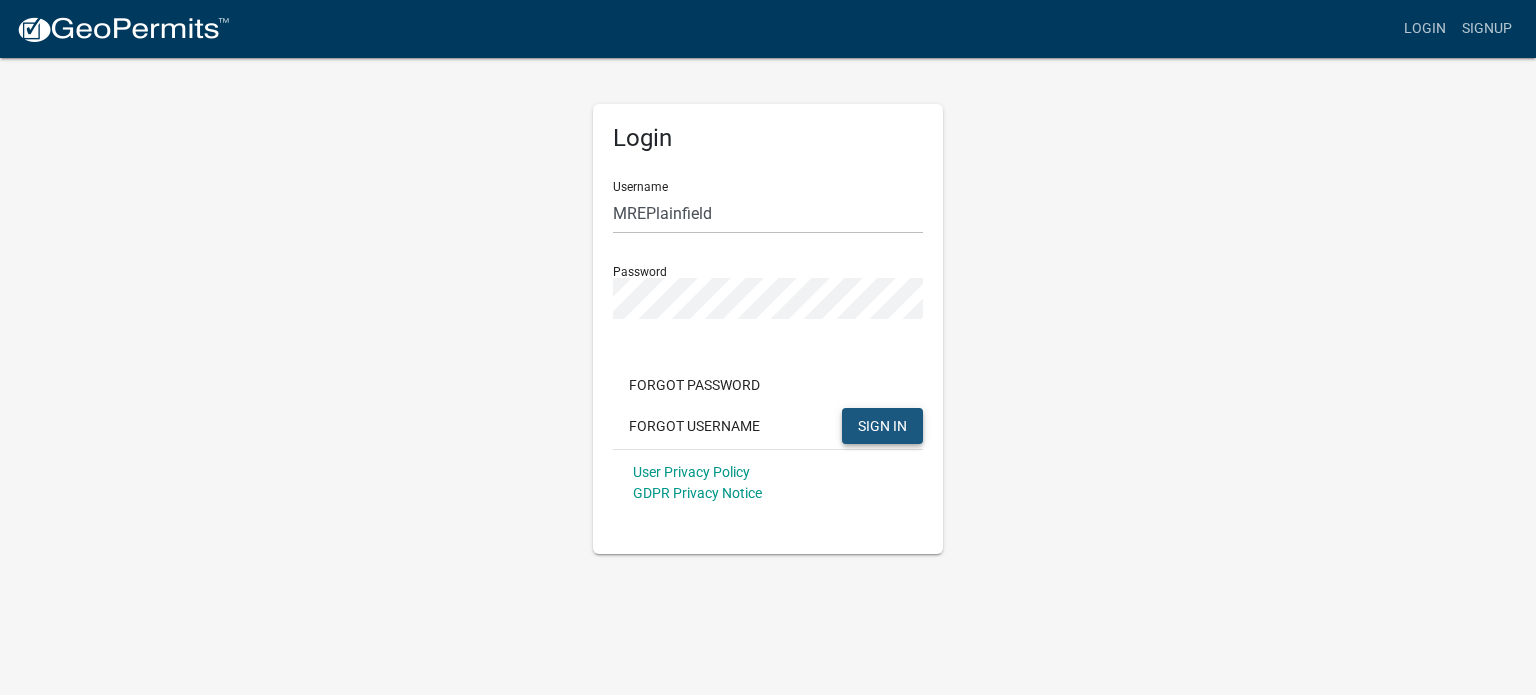 click on "SIGN IN" 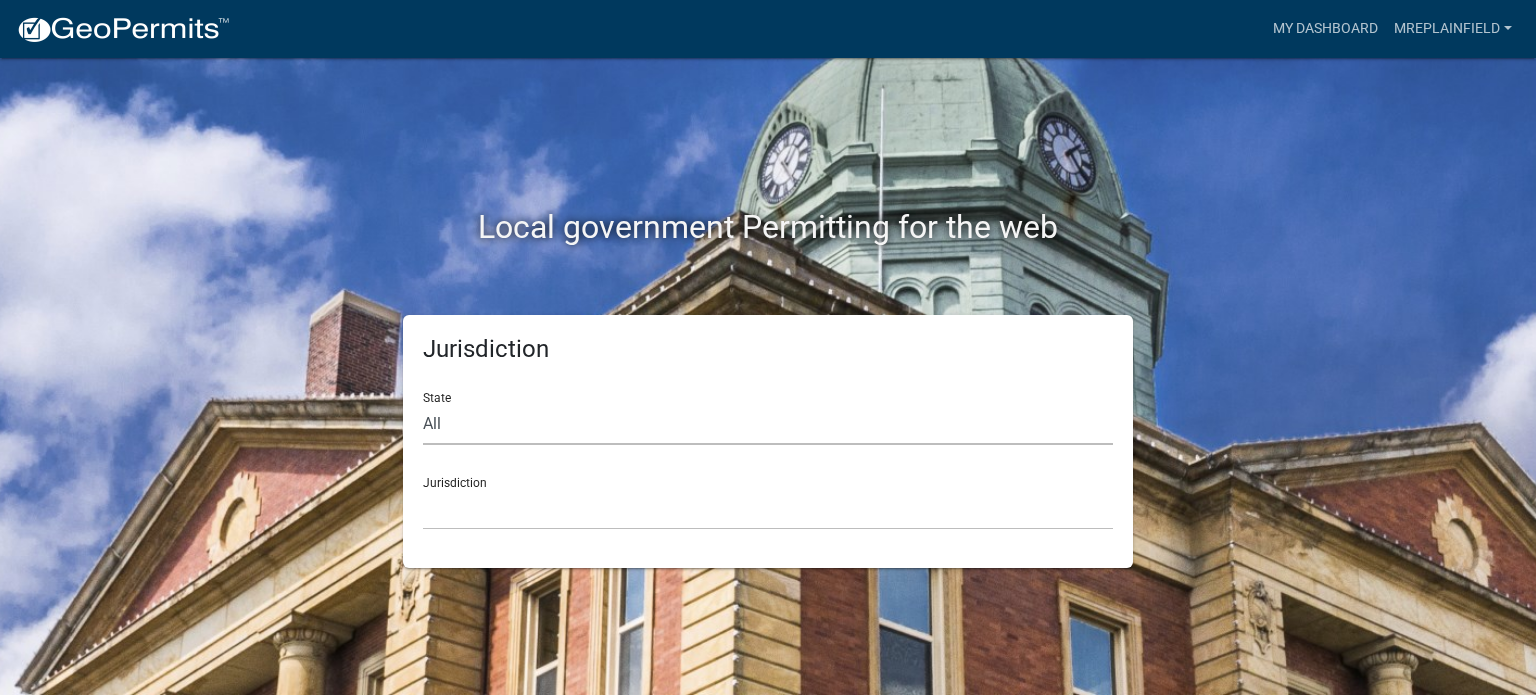 click on "All  Colorado   Georgia   Indiana   Iowa   Kansas   Minnesota   Ohio   South Carolina   Wisconsin" 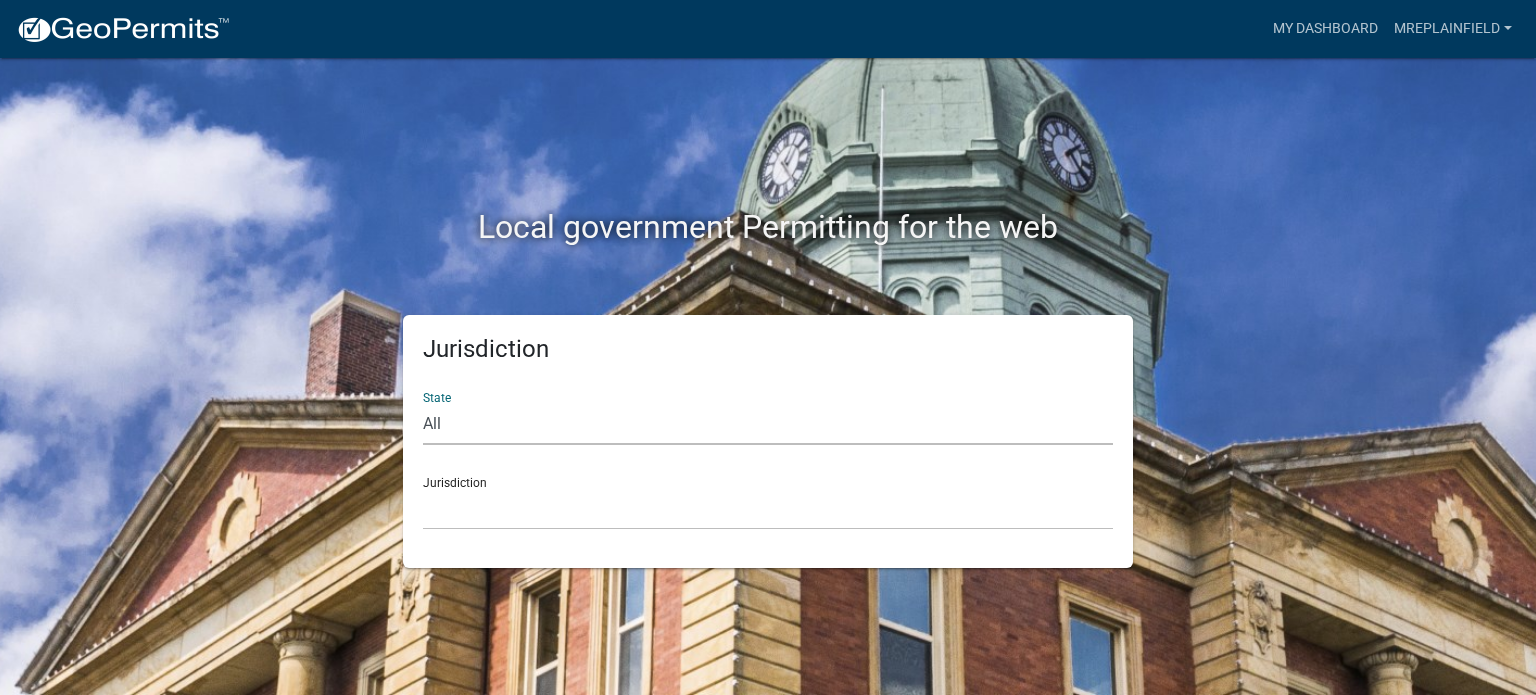 select on "Indiana" 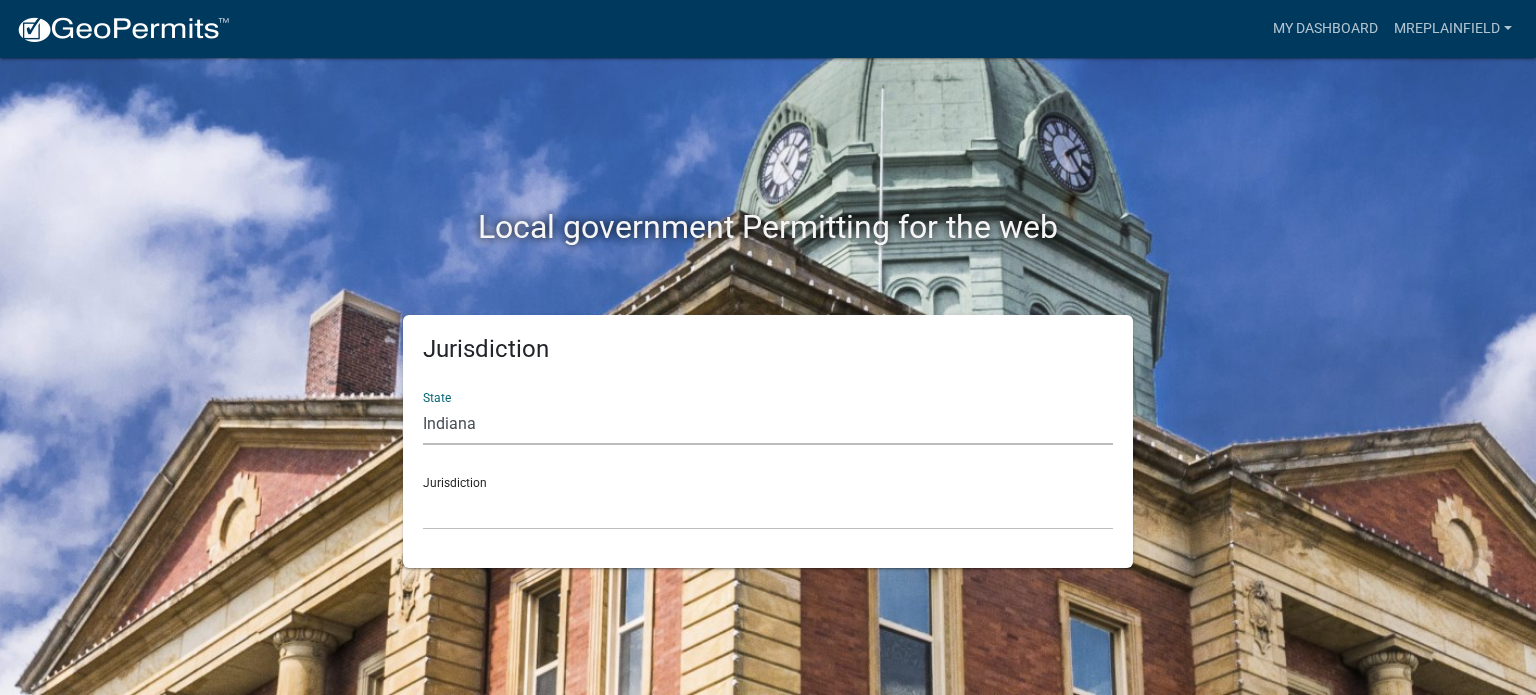 click on "All  Colorado   Georgia   Indiana   Iowa   Kansas   Minnesota   Ohio   South Carolina   Wisconsin" 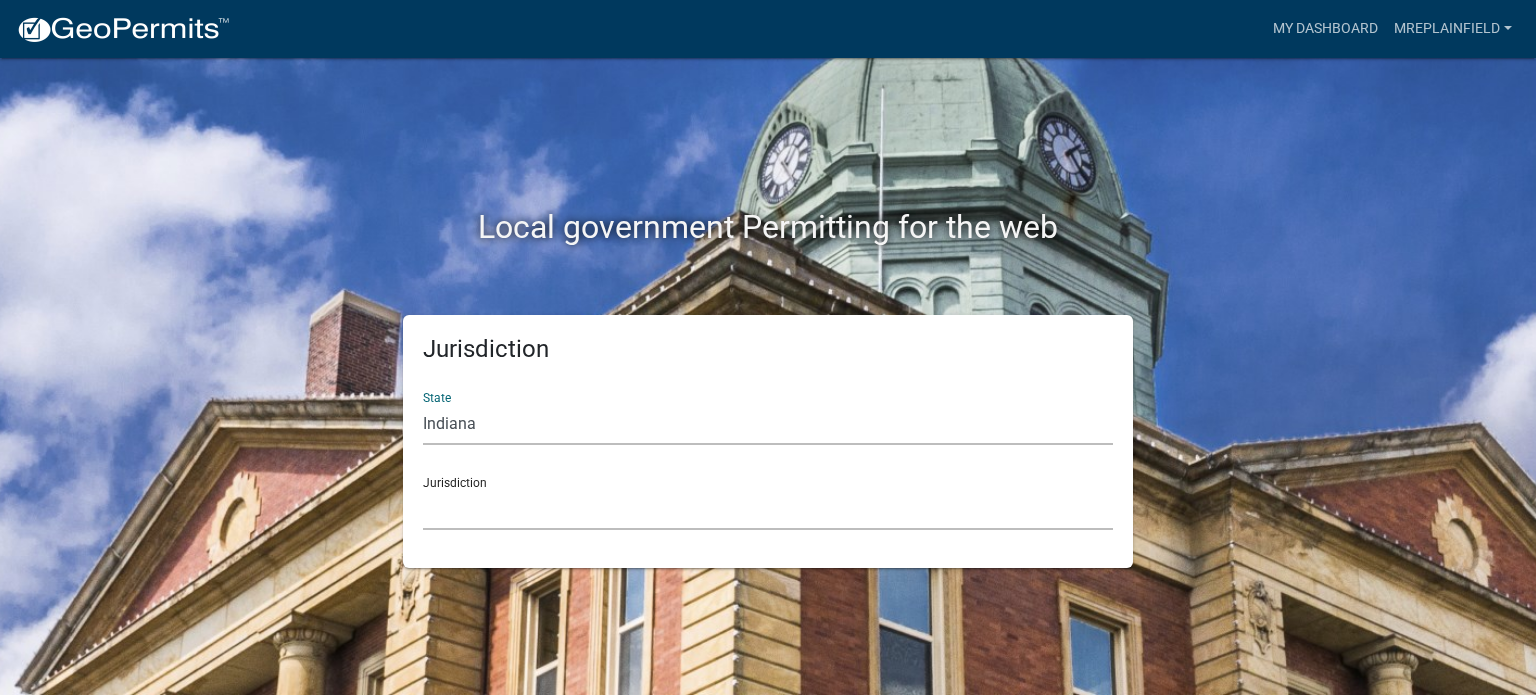 click on "City of Charlestown, Indiana City of Jeffersonville, Indiana City of Logansport, Indiana Decatur County, Indiana Grant County, Indiana Howard County, Indiana Huntington County, Indiana Jasper County, Indiana Kosciusko County, Indiana La Porte County, Indiana Miami County, Indiana Montgomery County, Indiana Morgan County, Indiana Newton County, Indiana Porter County, Indiana River Ridge Development Authority, Indiana Tippecanoe County, Indiana Vigo County, Indiana Wells County, Indiana Whitley County, Indiana" 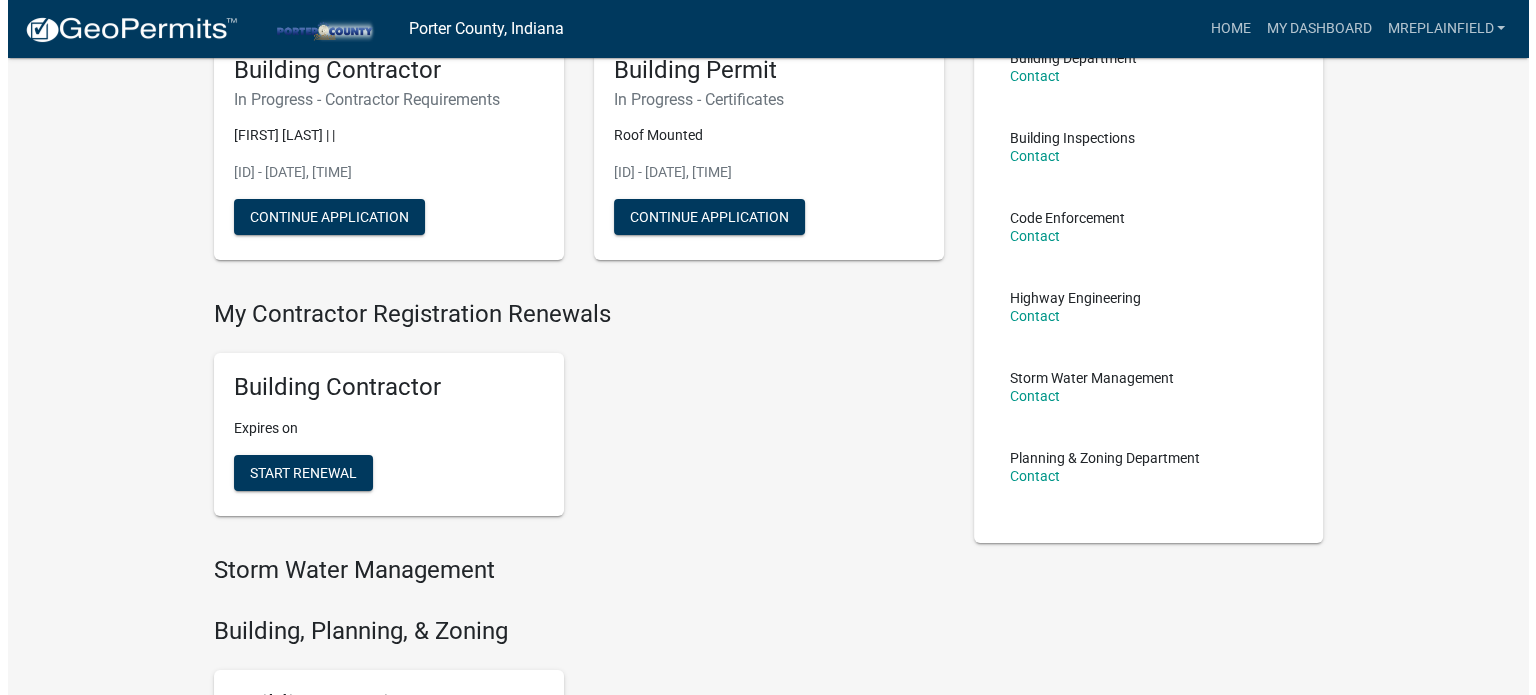 scroll, scrollTop: 0, scrollLeft: 0, axis: both 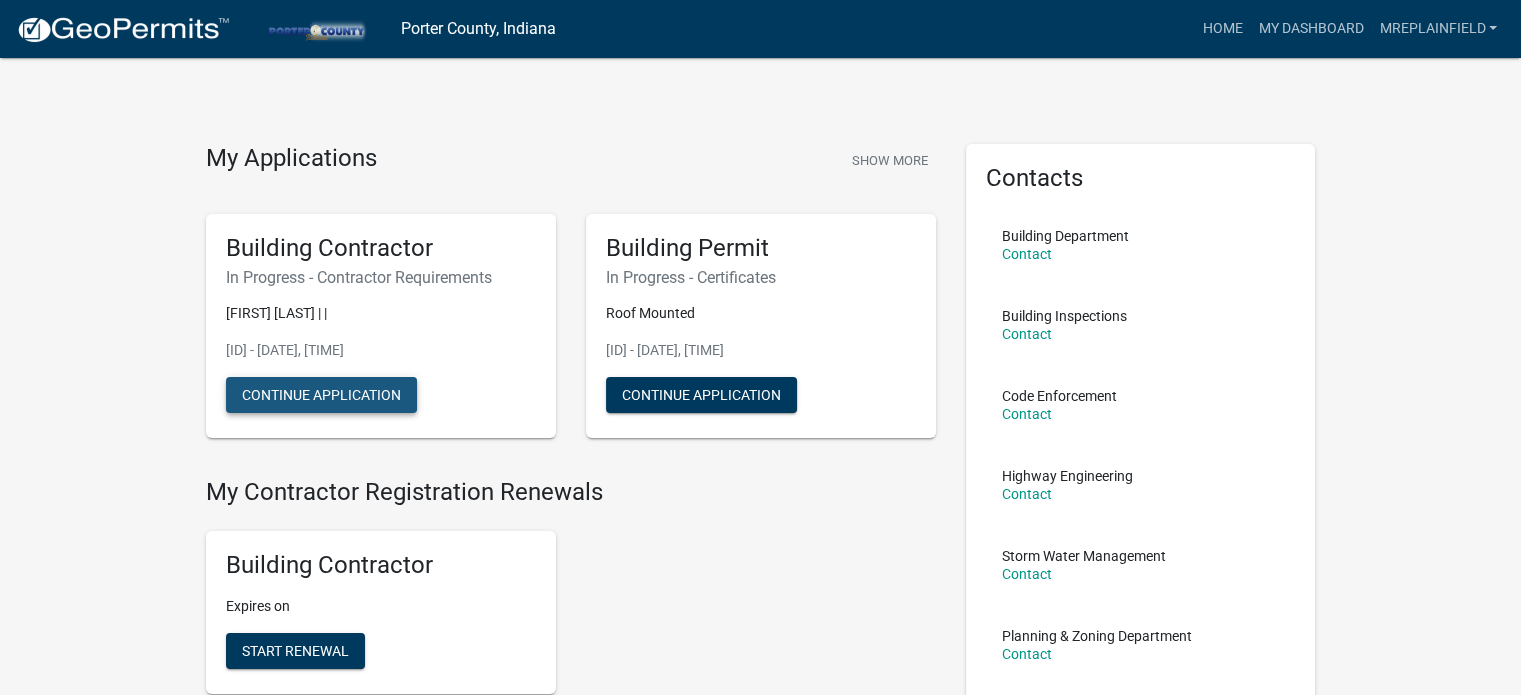 click on "Continue Application" 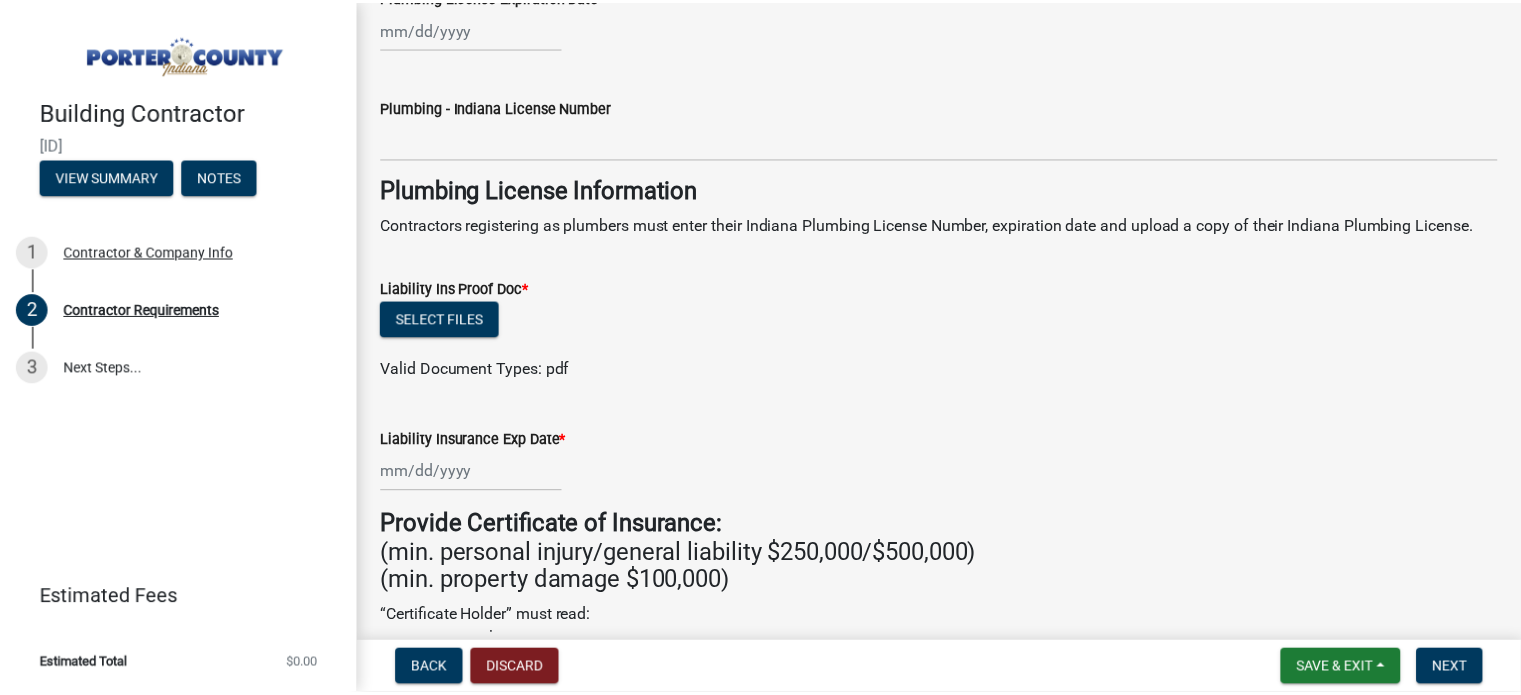 scroll, scrollTop: 0, scrollLeft: 0, axis: both 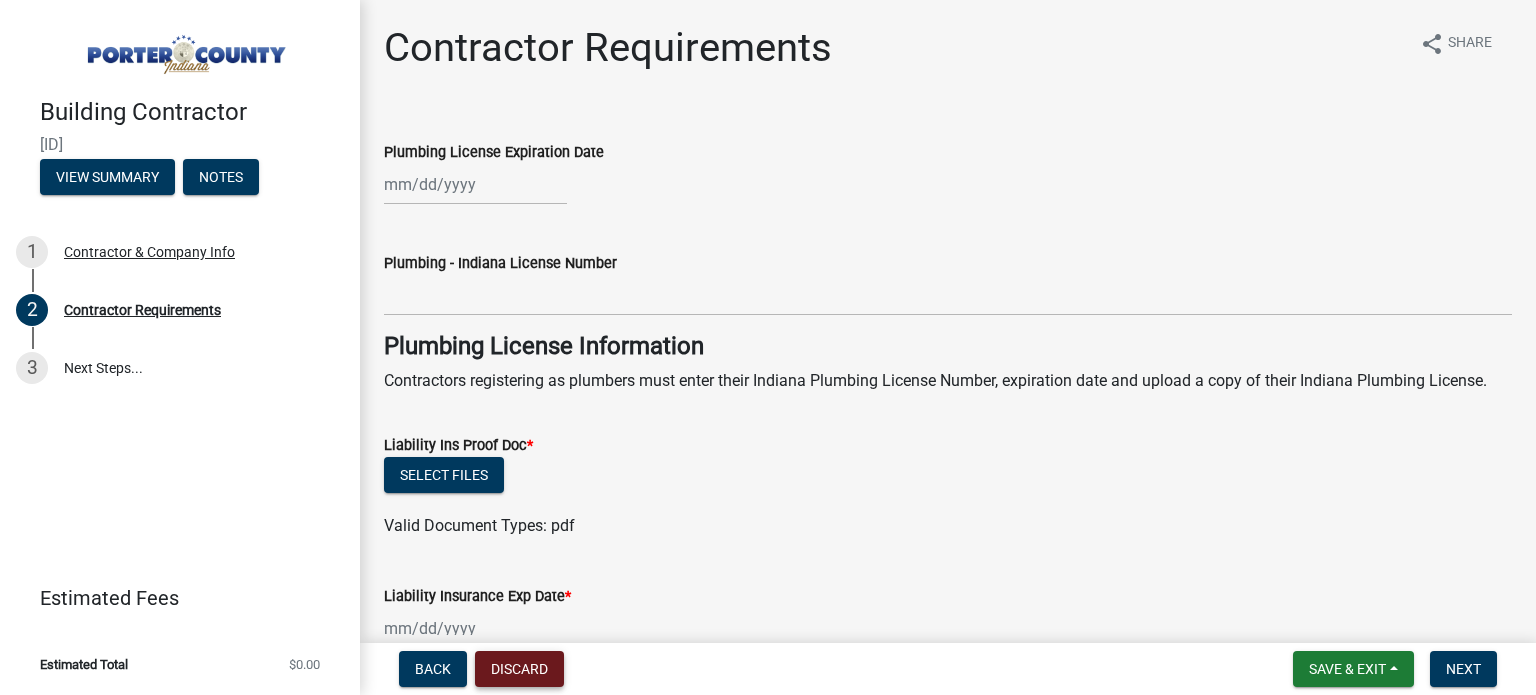 click on "Discard" at bounding box center (519, 669) 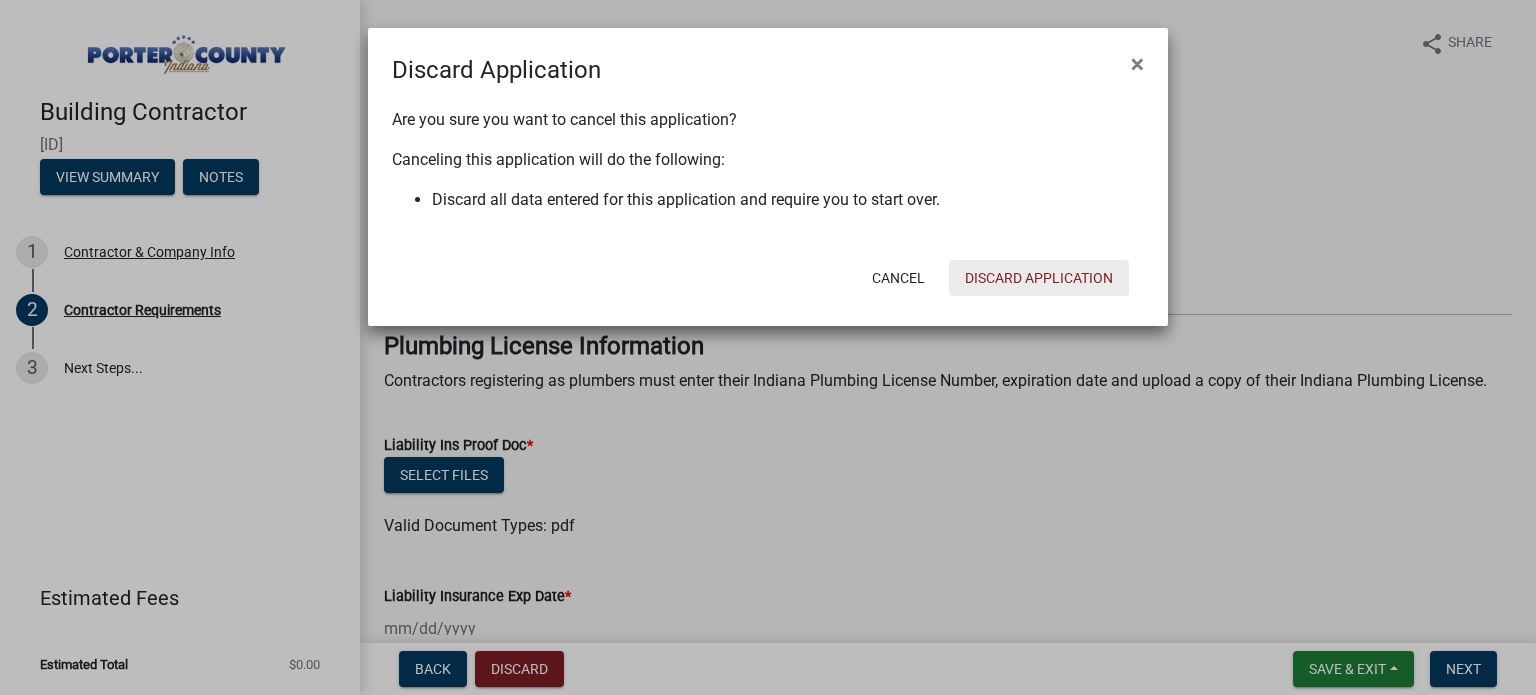 click on "Discard Application" 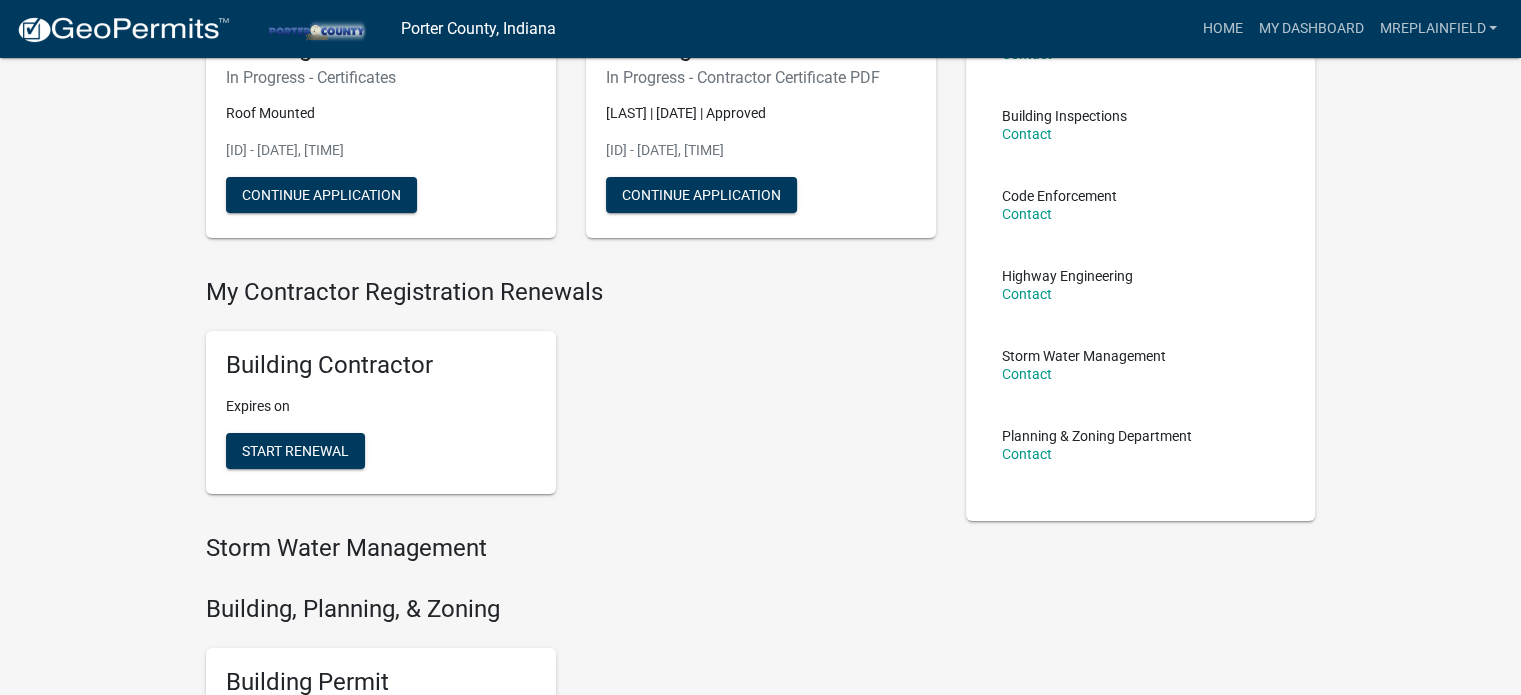 scroll, scrollTop: 0, scrollLeft: 0, axis: both 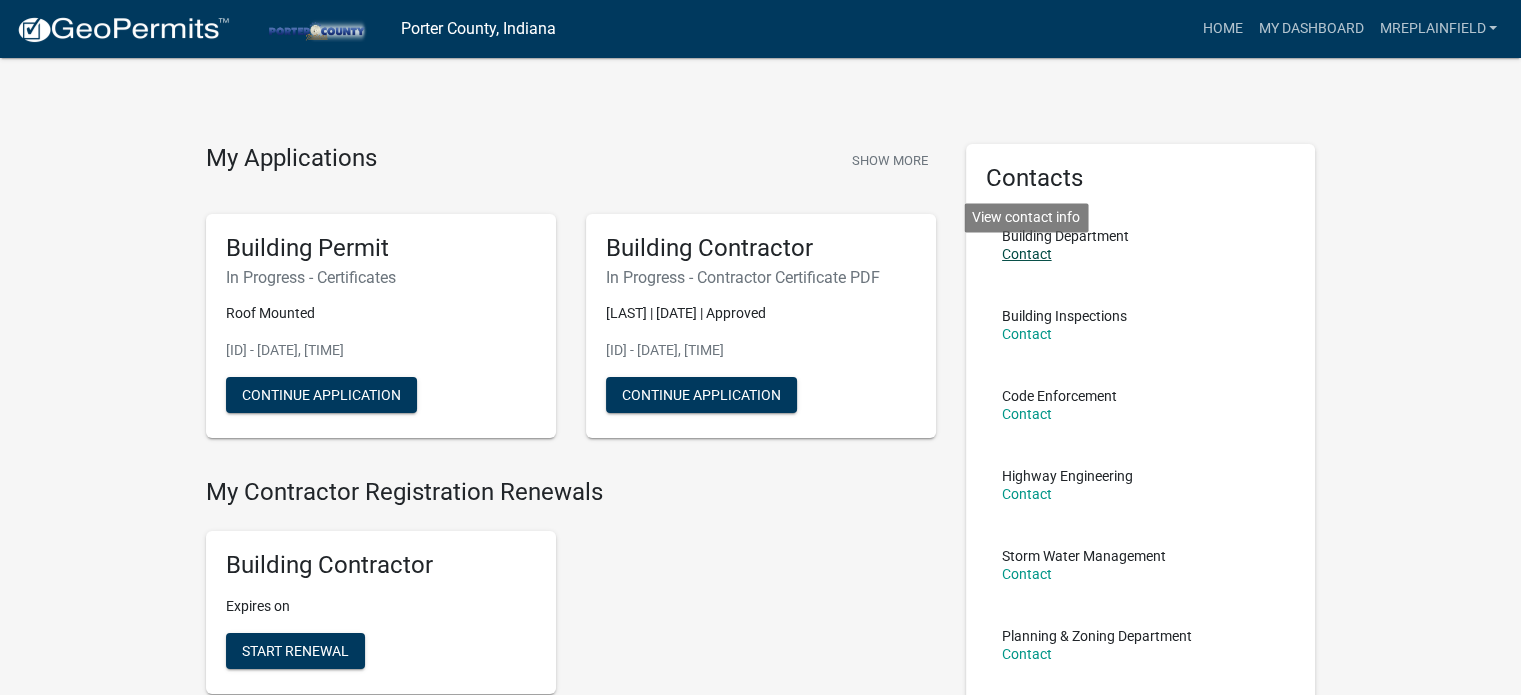 click on "Contact" 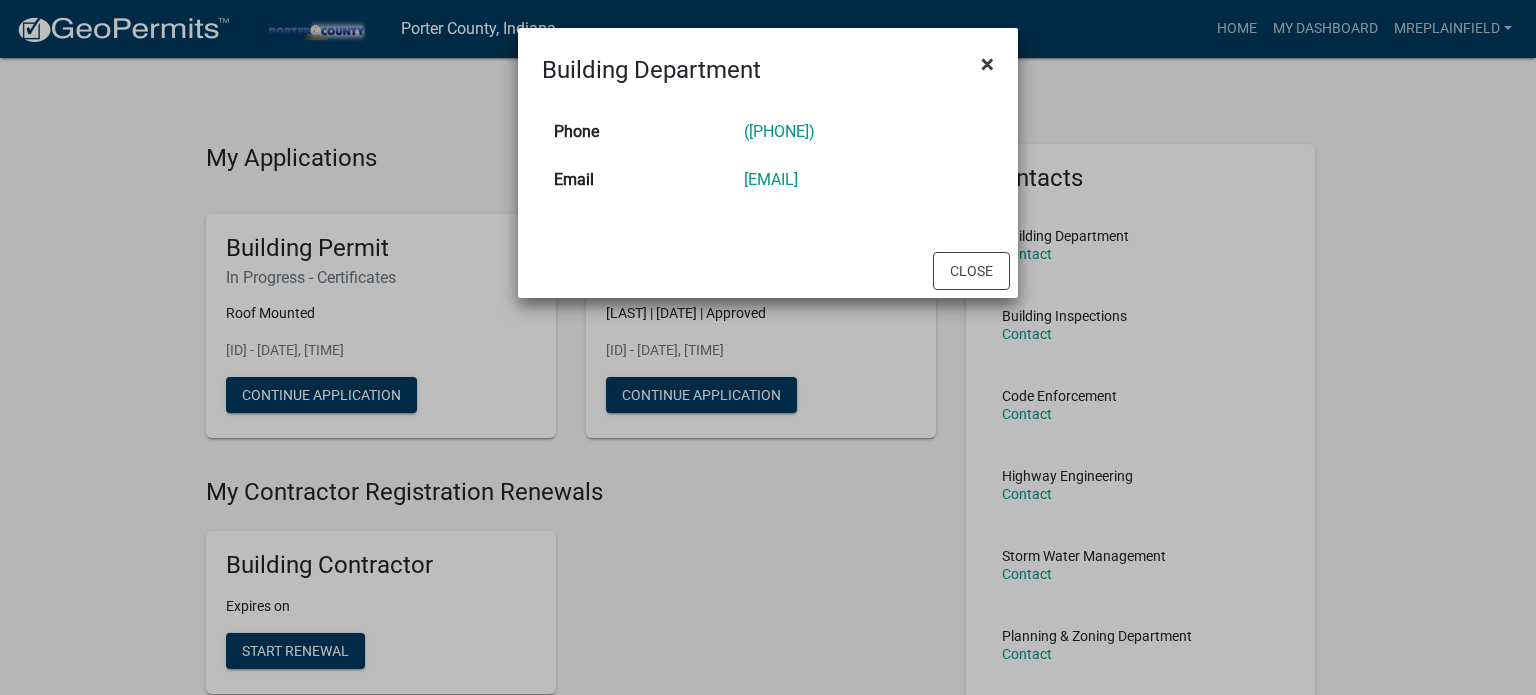click on "×" 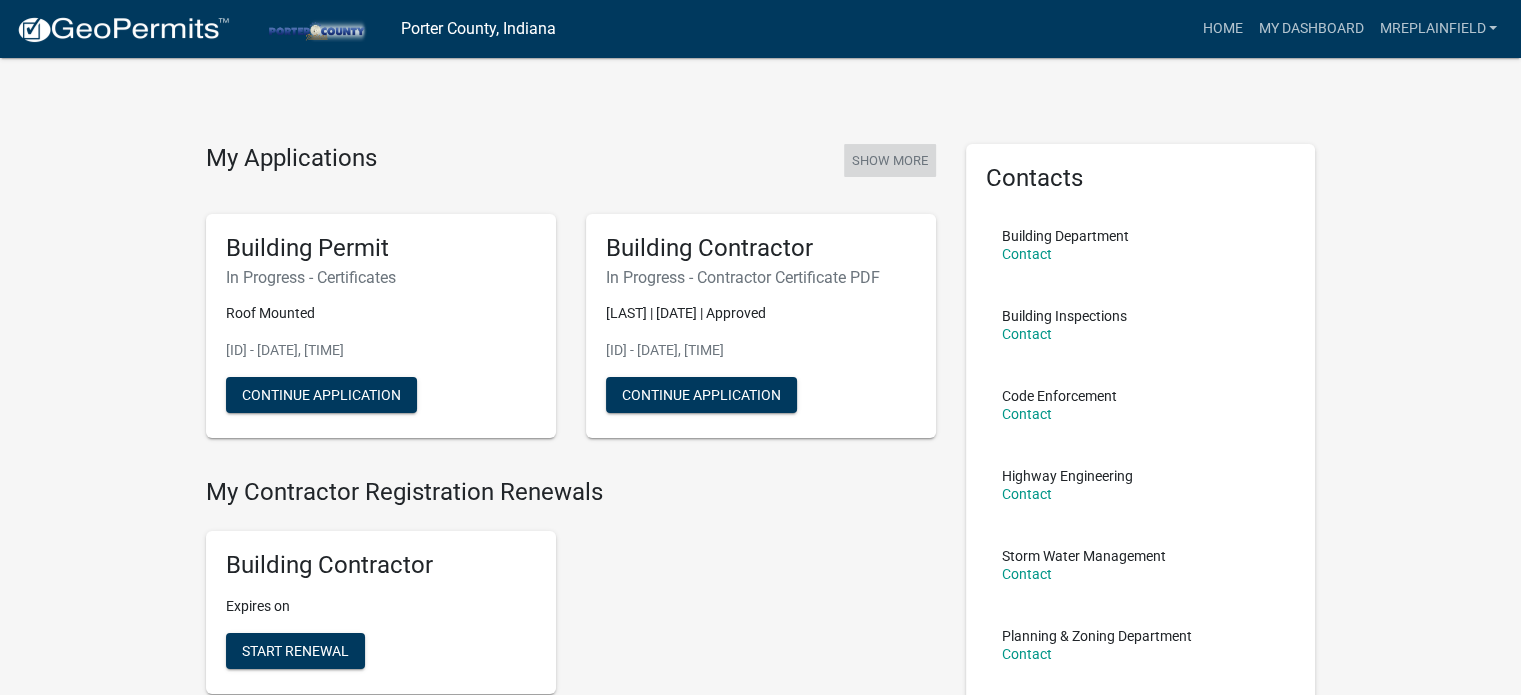 click on "Show More" 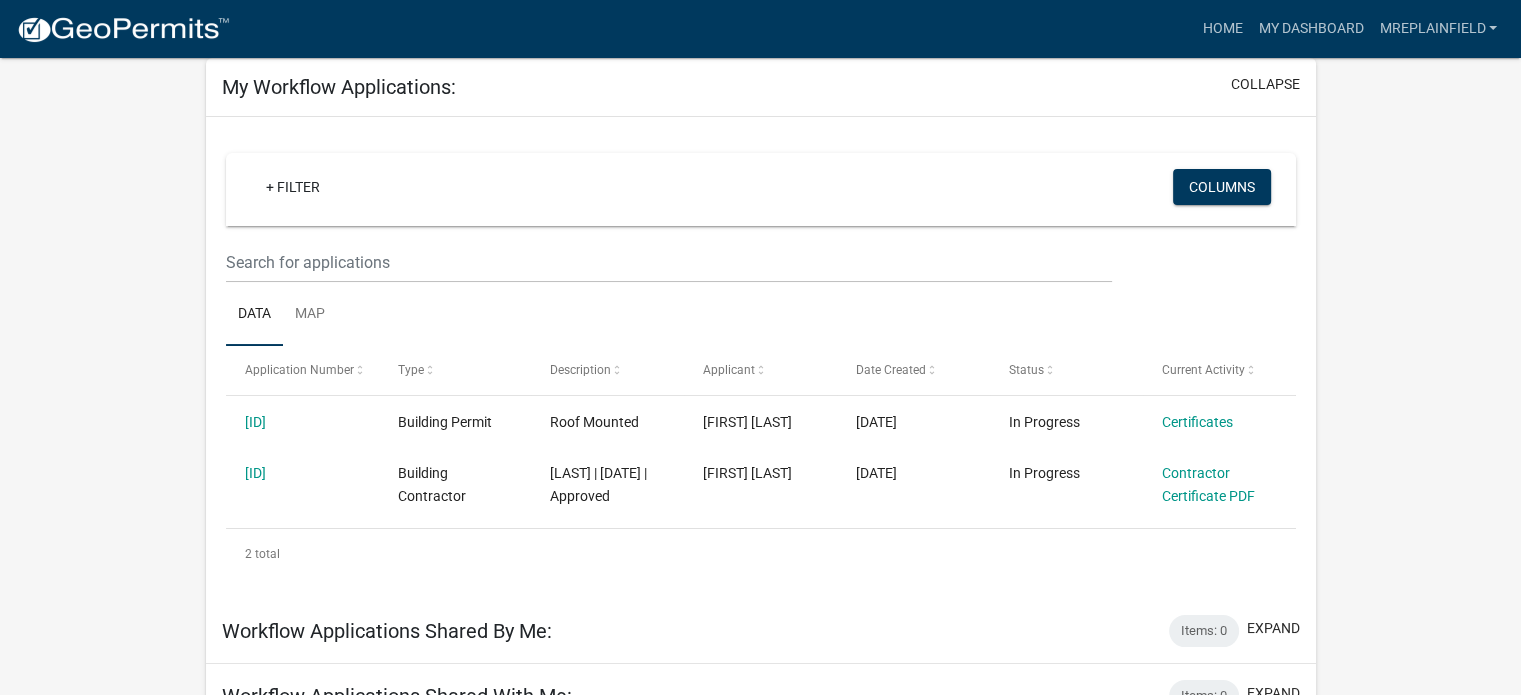 scroll, scrollTop: 65, scrollLeft: 0, axis: vertical 